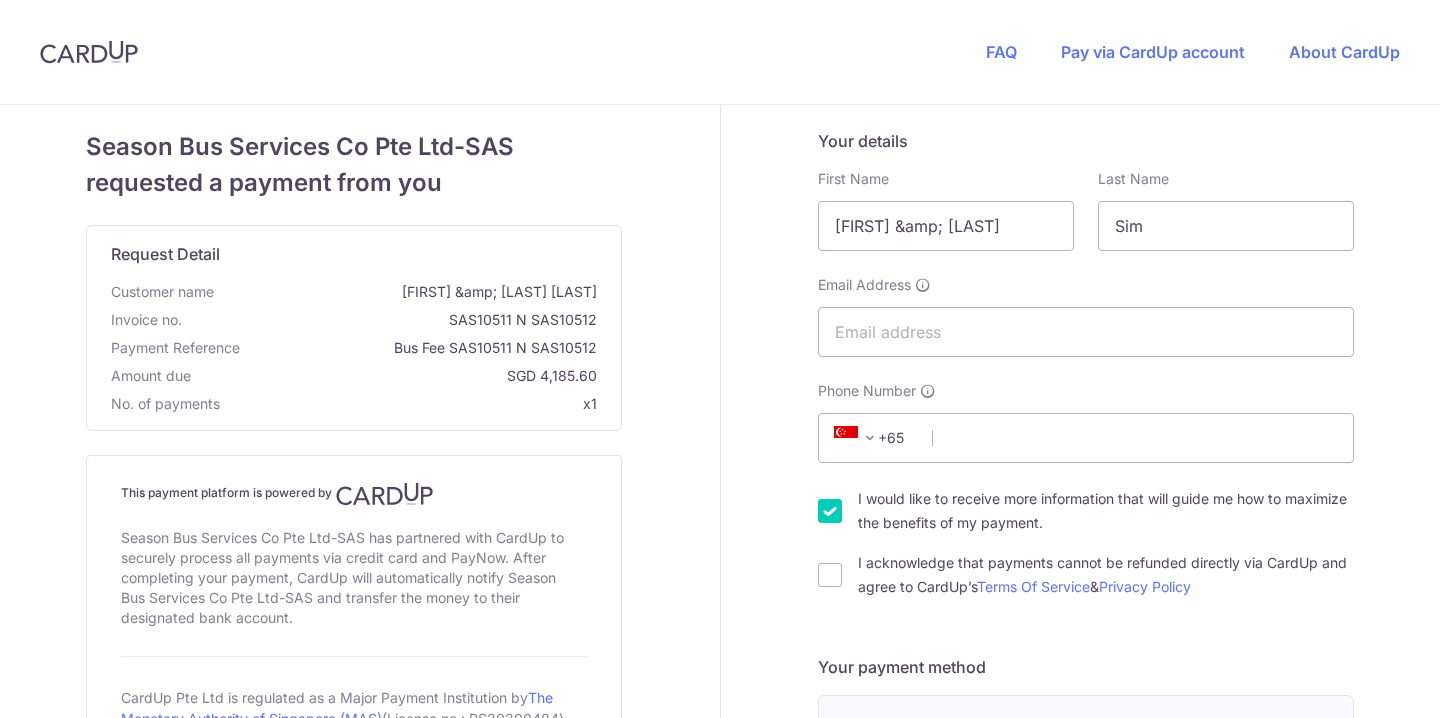 scroll, scrollTop: 0, scrollLeft: 0, axis: both 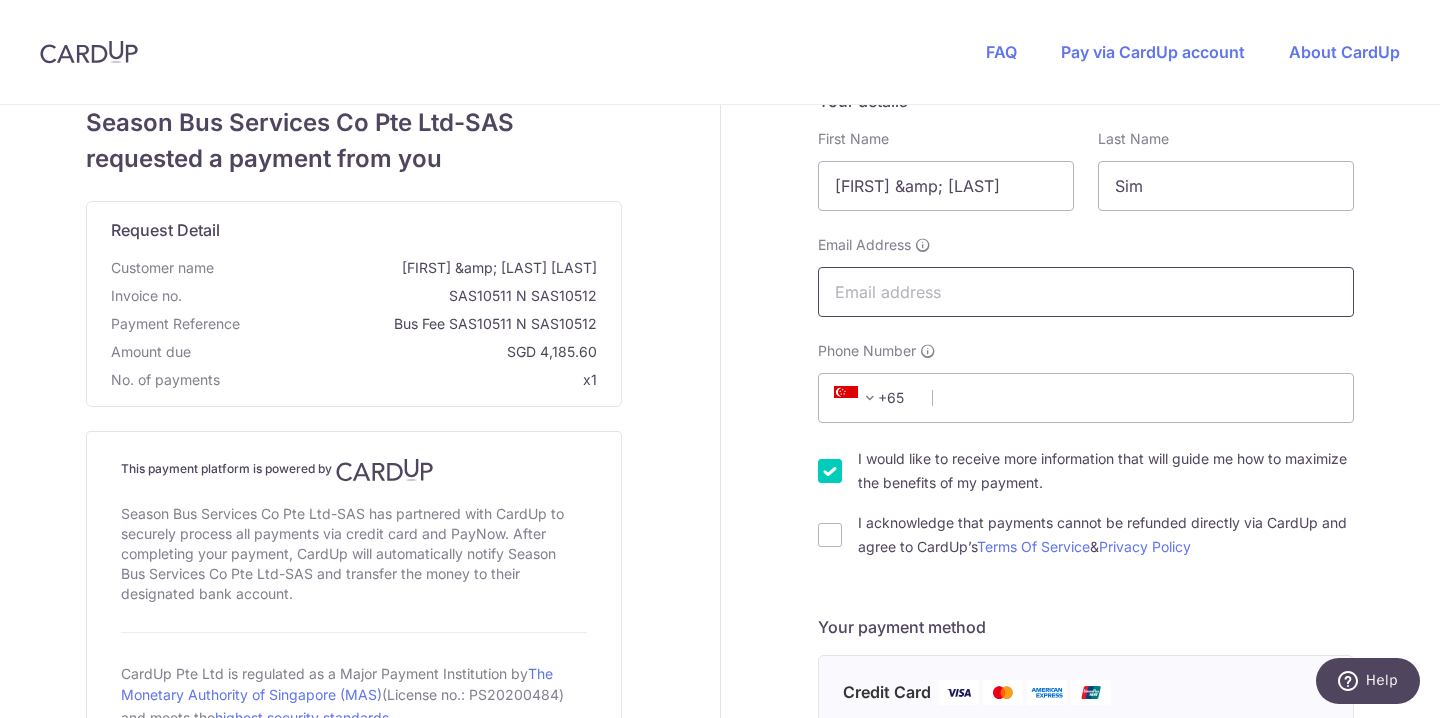 click on "Email Address" at bounding box center [1086, 292] 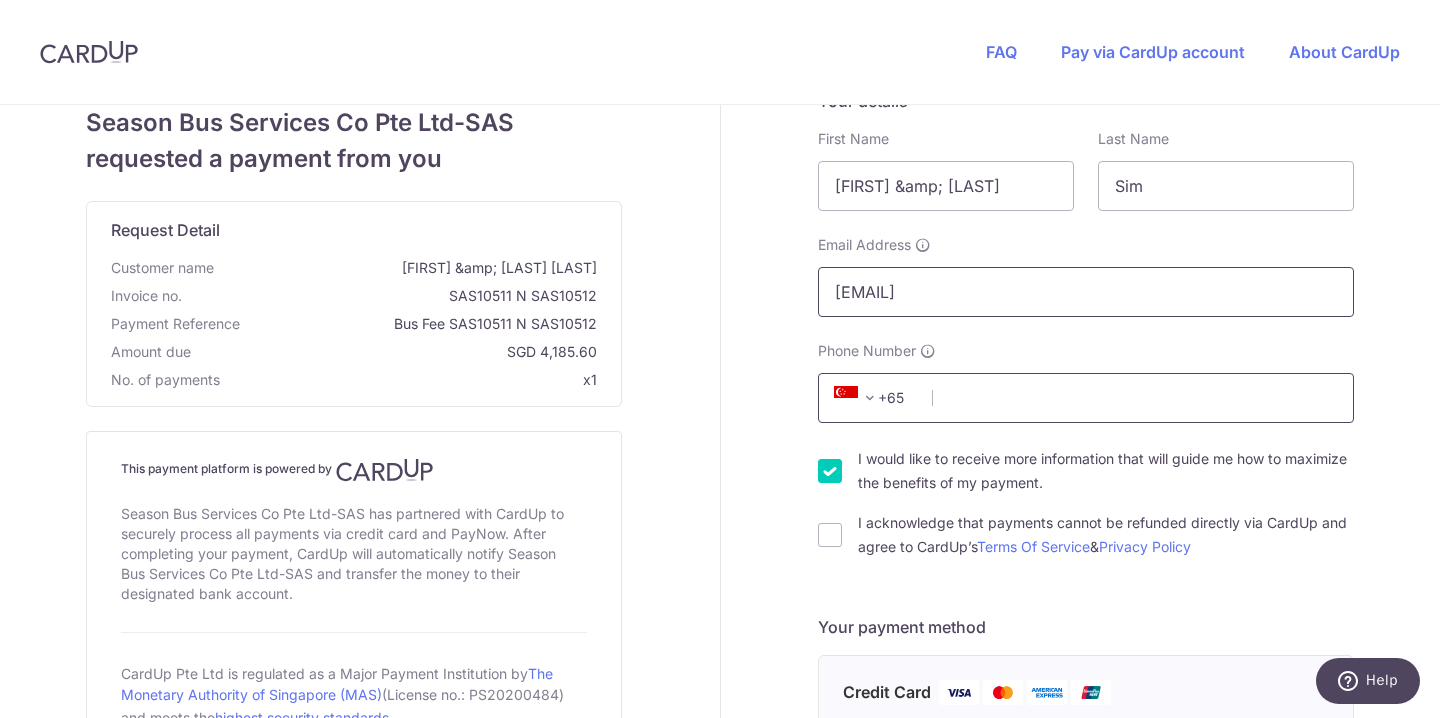 type on "ssmin@ymail.com" 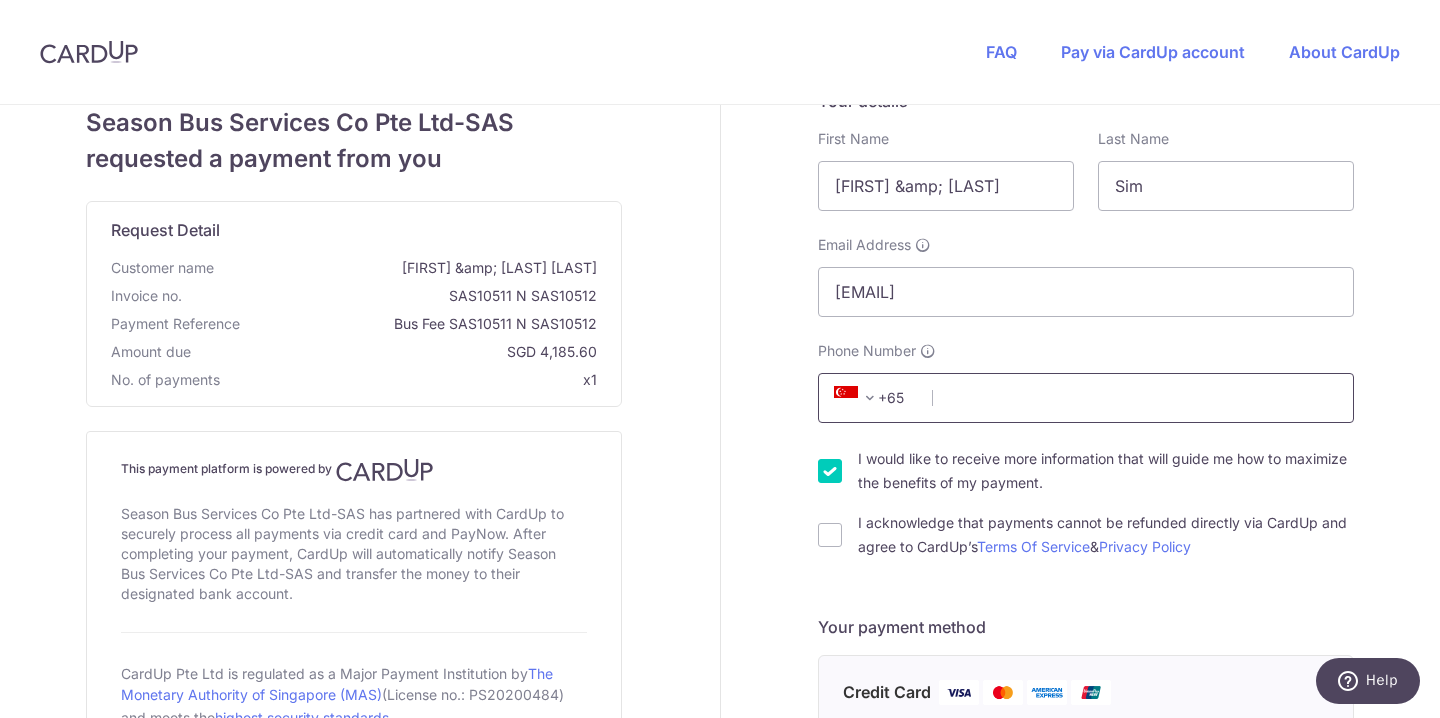 click on "Phone Number" at bounding box center [1086, 398] 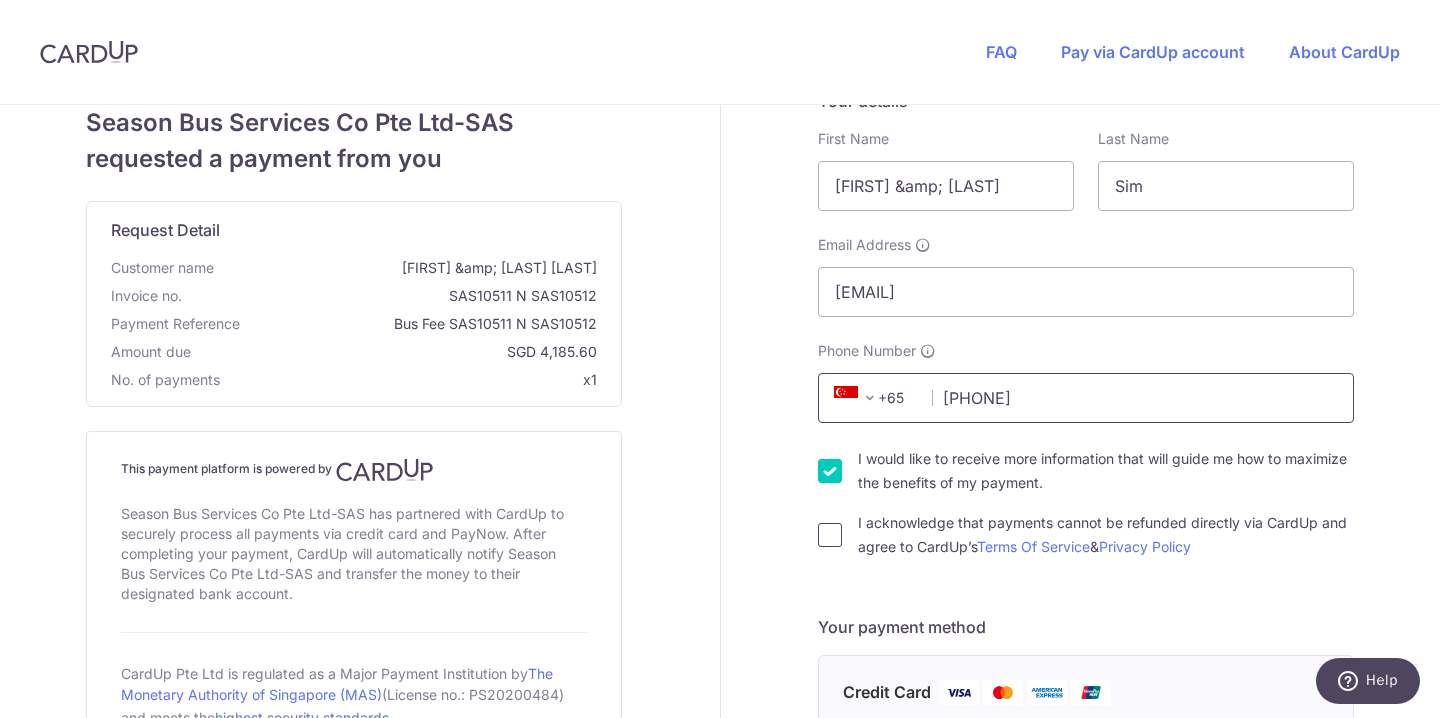 type on "91781999" 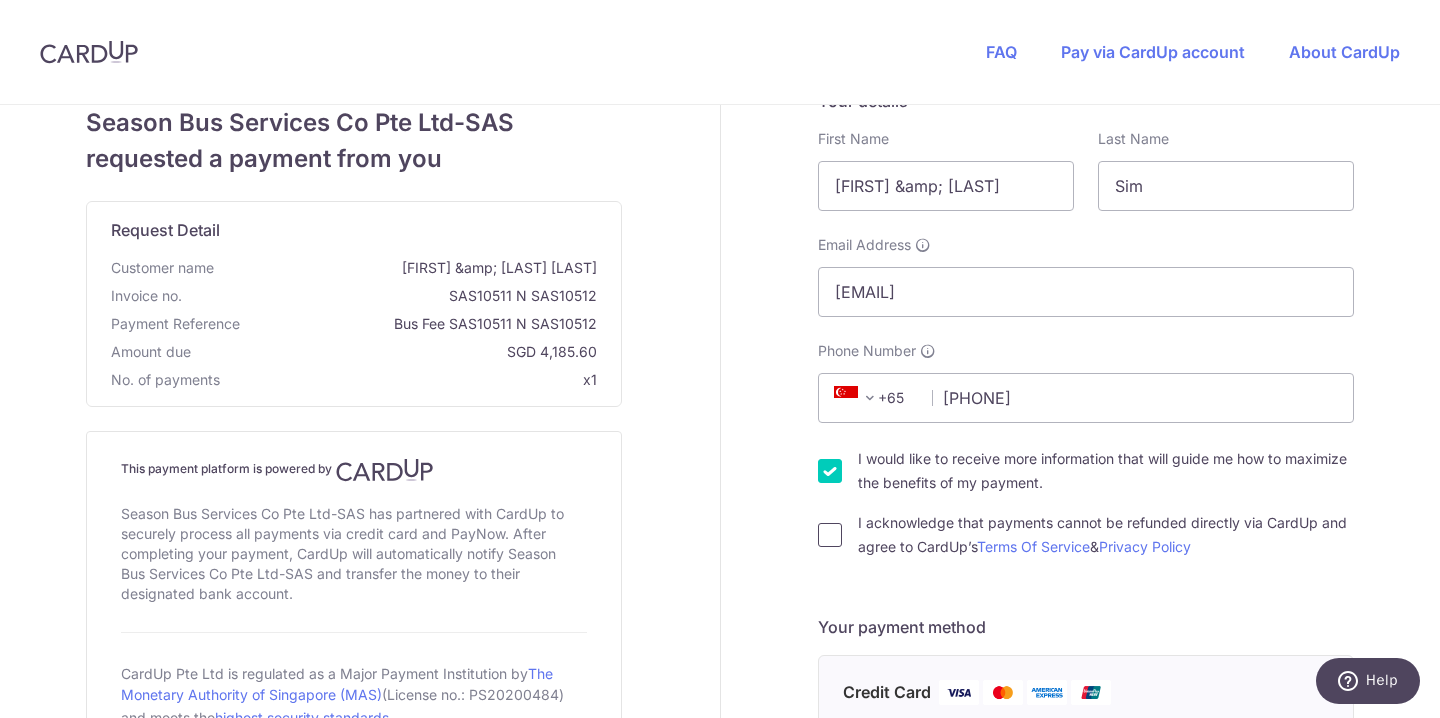 click on "I acknowledge that payments cannot be refunded directly via CardUp and agree to CardUp’s
Terms Of Service  &
Privacy Policy" at bounding box center (830, 535) 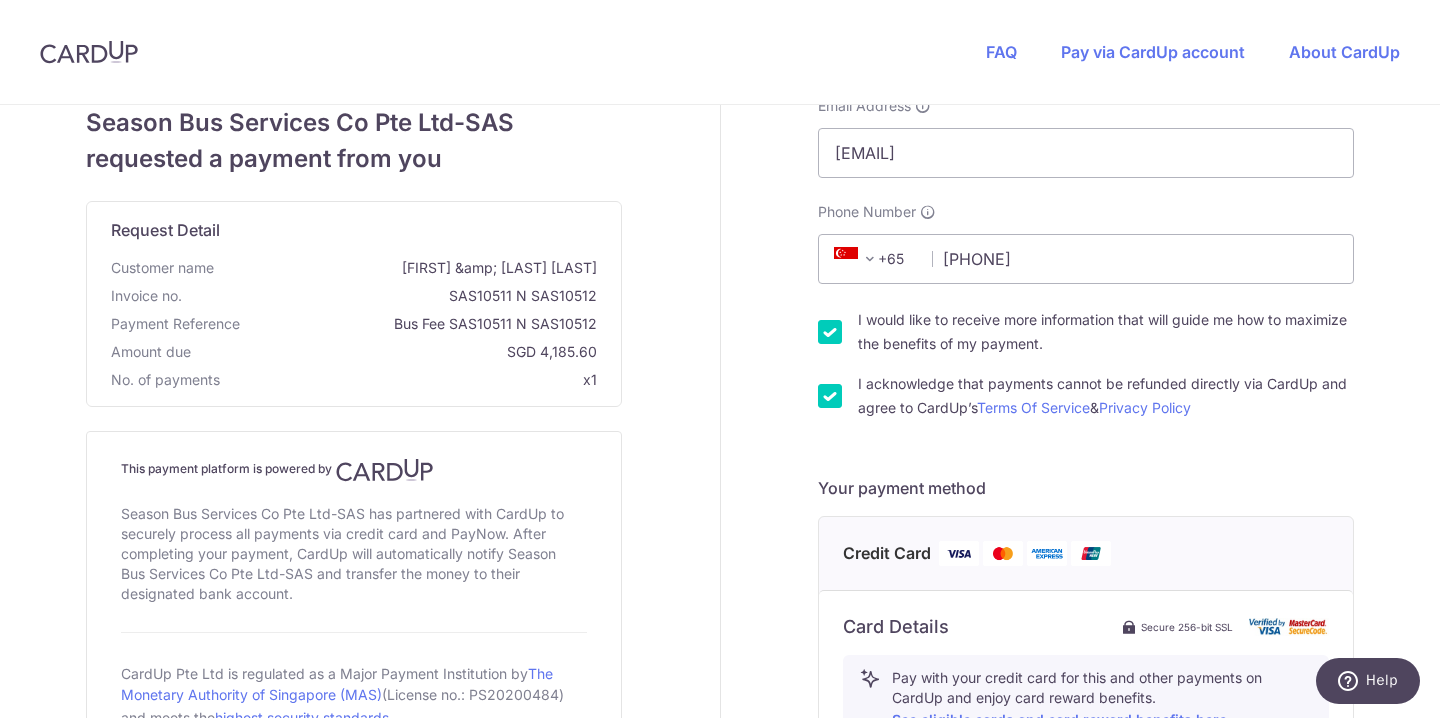 scroll, scrollTop: 165, scrollLeft: 0, axis: vertical 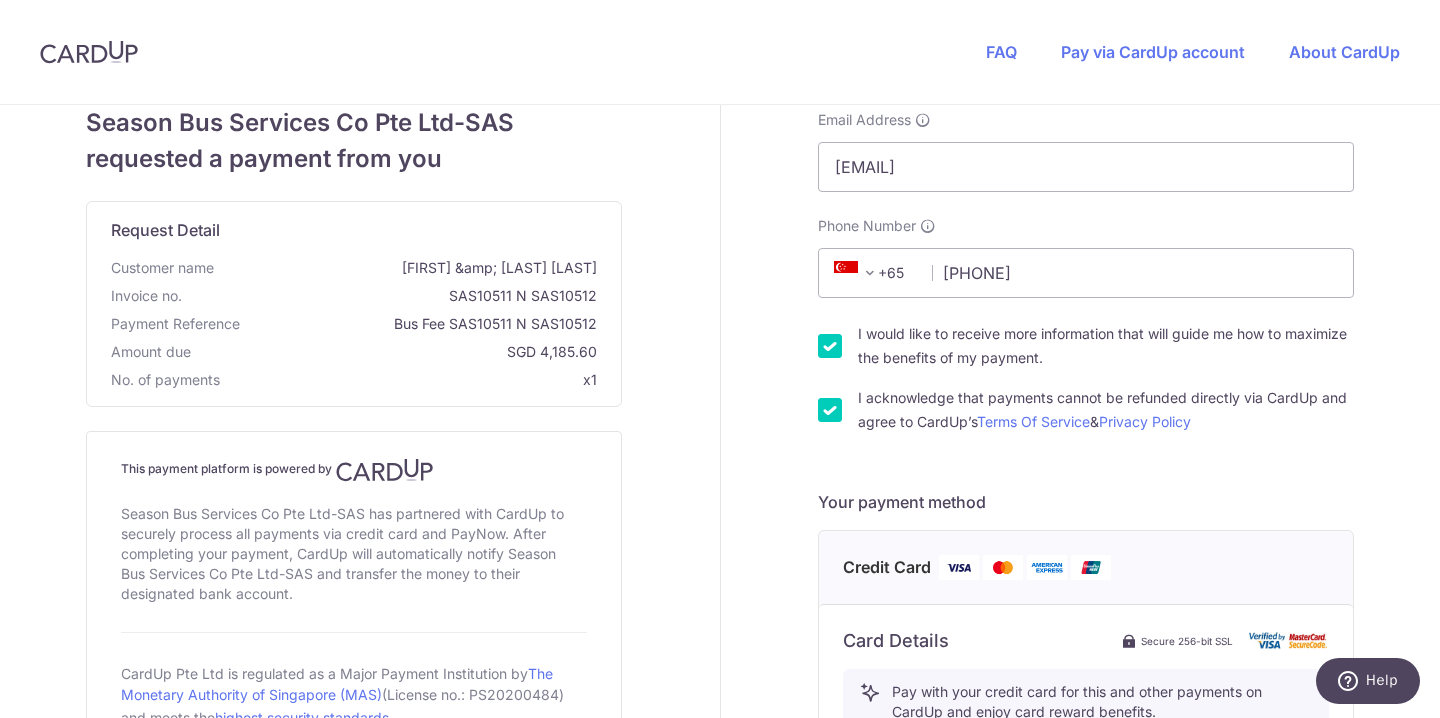 click on "I acknowledge that payments cannot be refunded directly via CardUp and agree to CardUp’s
Terms Of Service  &
Privacy Policy" at bounding box center [830, 410] 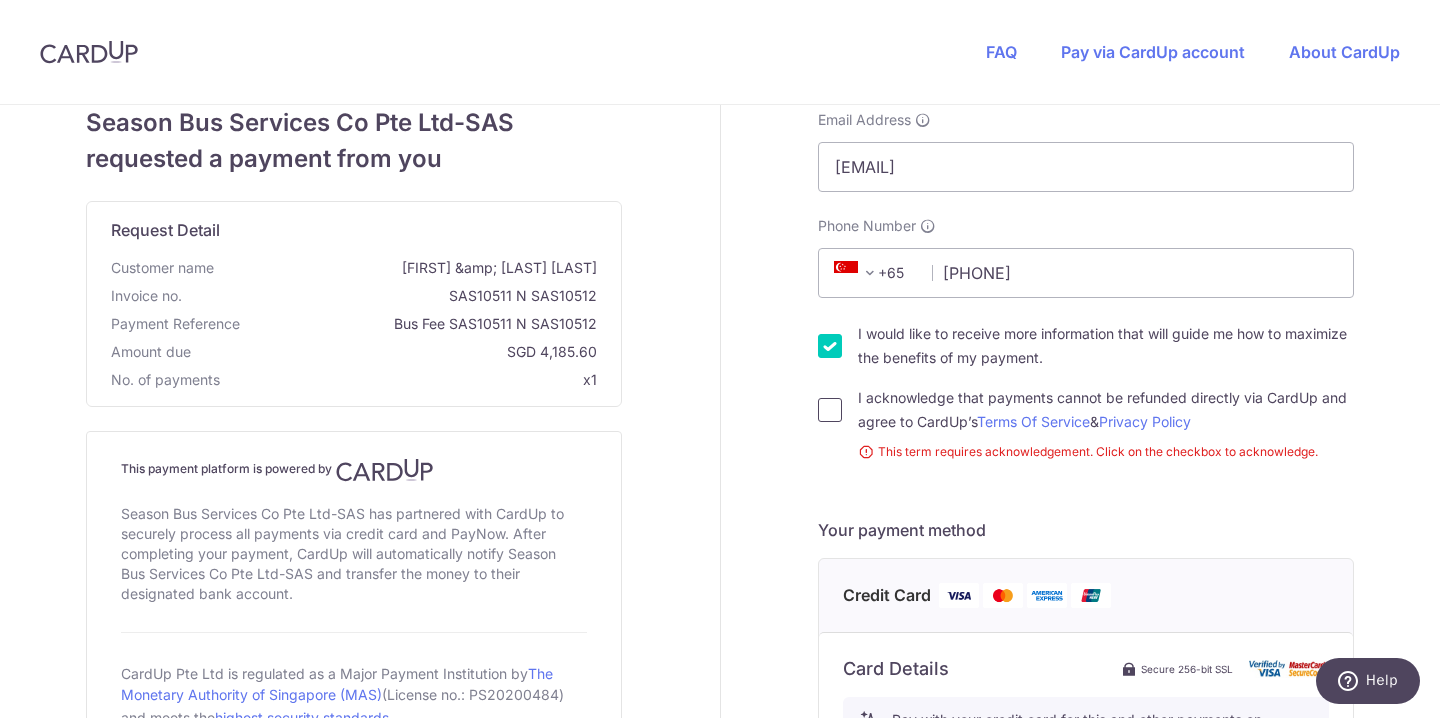 click on "I acknowledge that payments cannot be refunded directly via CardUp and agree to CardUp’s
Terms Of Service  &
Privacy Policy" at bounding box center (830, 410) 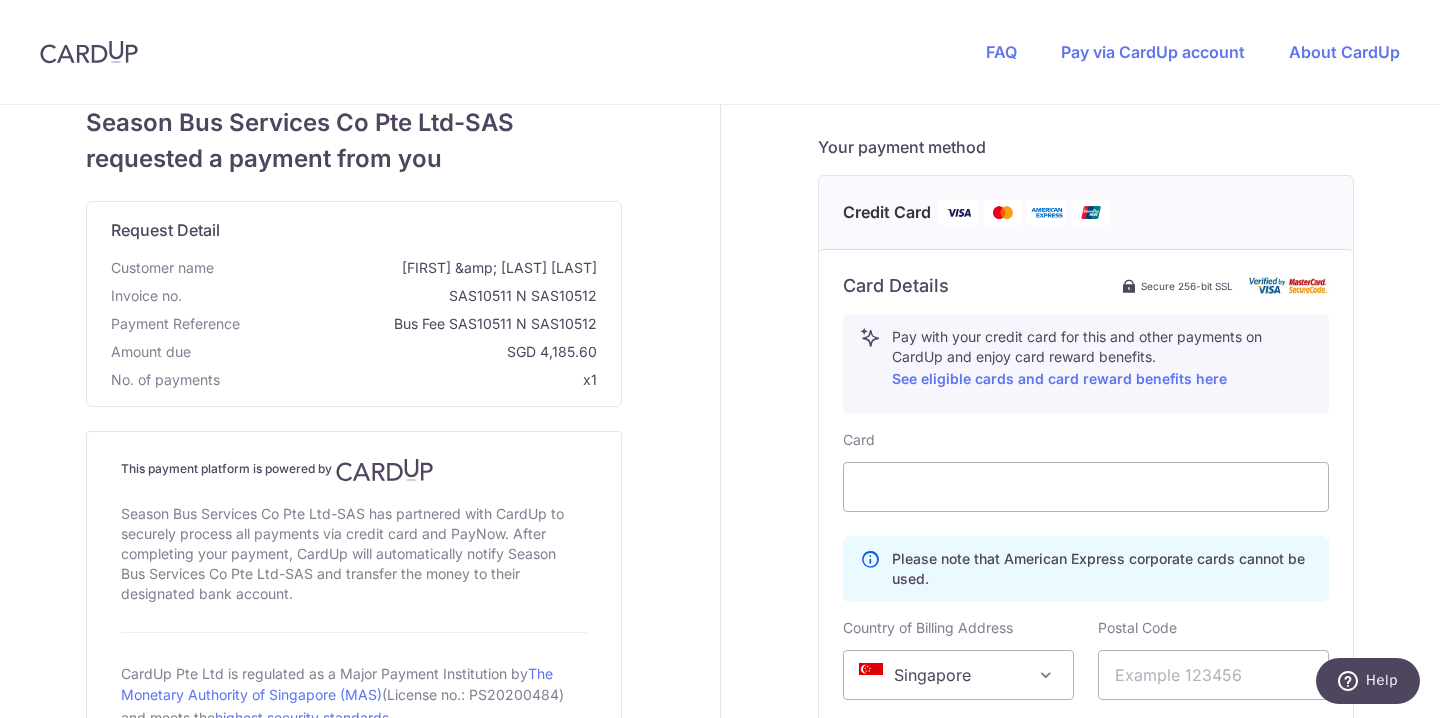 scroll, scrollTop: 528, scrollLeft: 0, axis: vertical 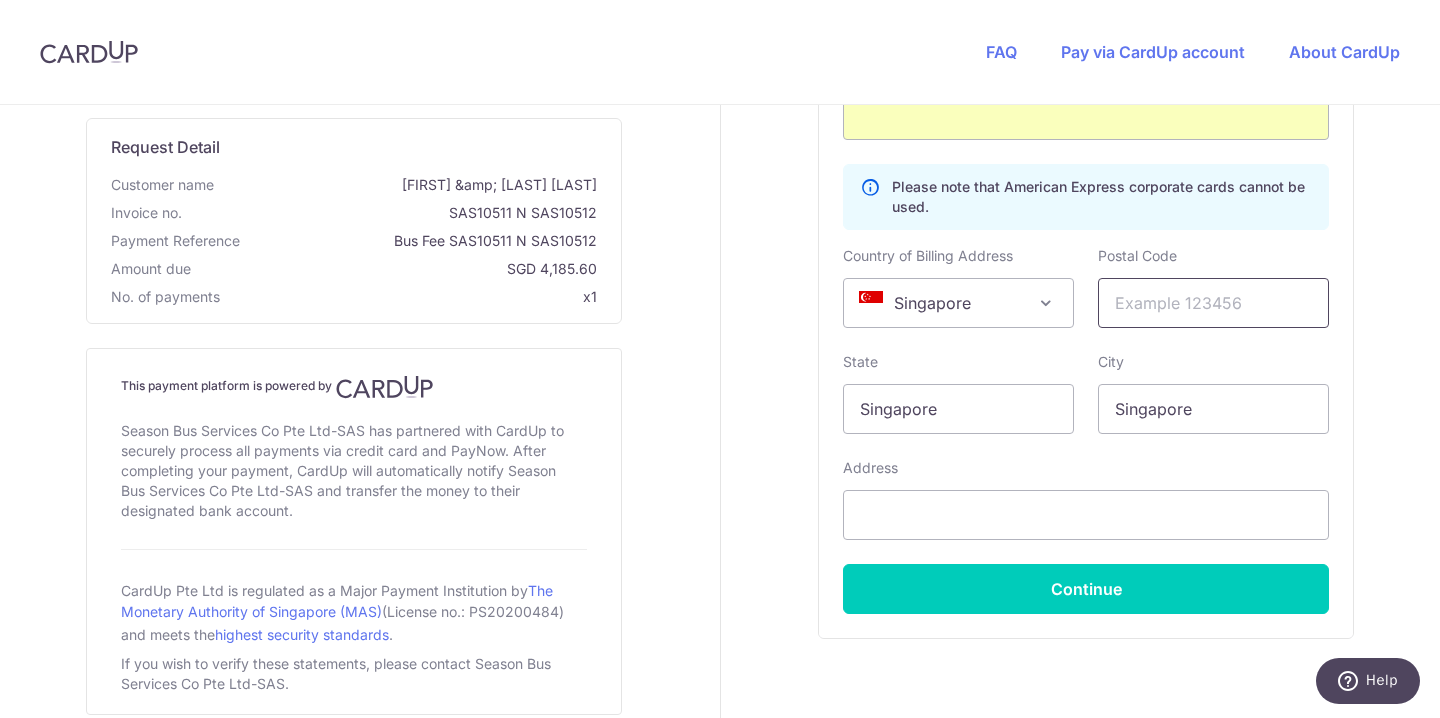 click at bounding box center (1213, 303) 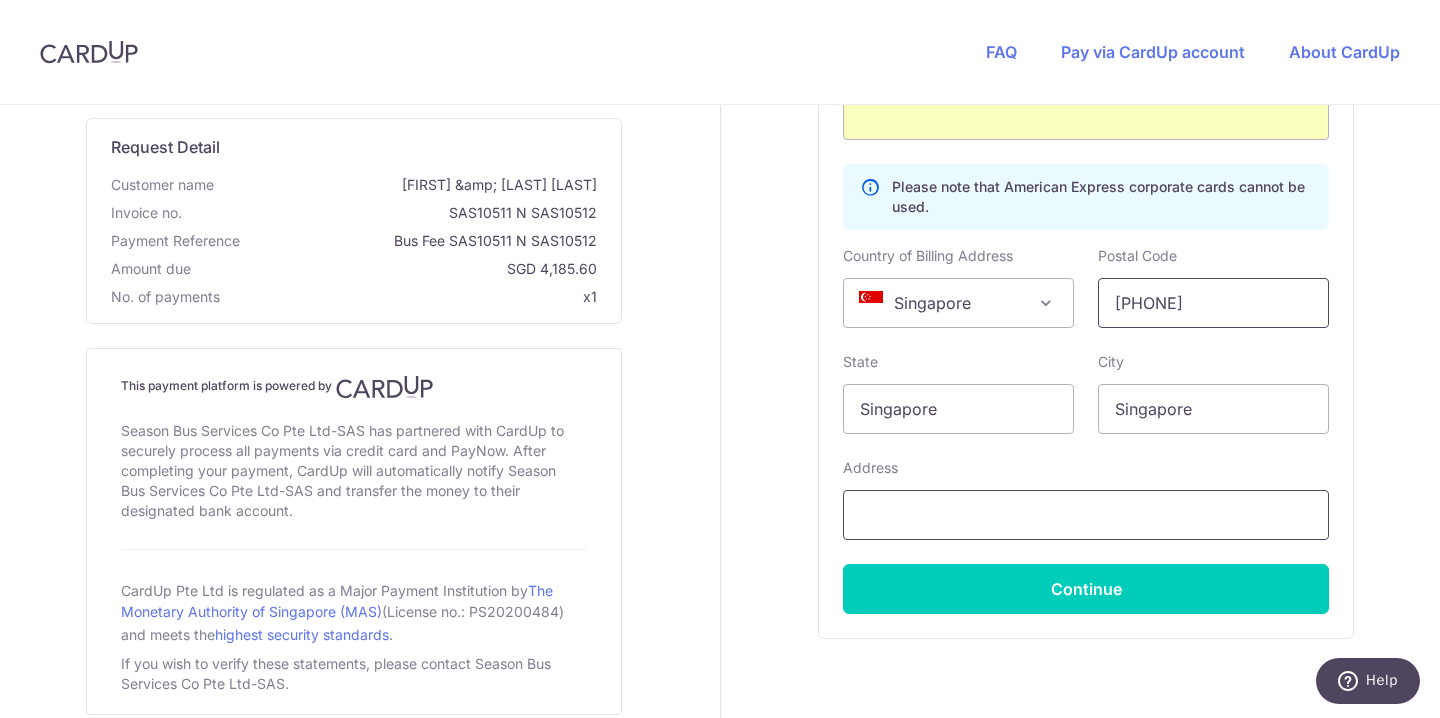 type on "259985" 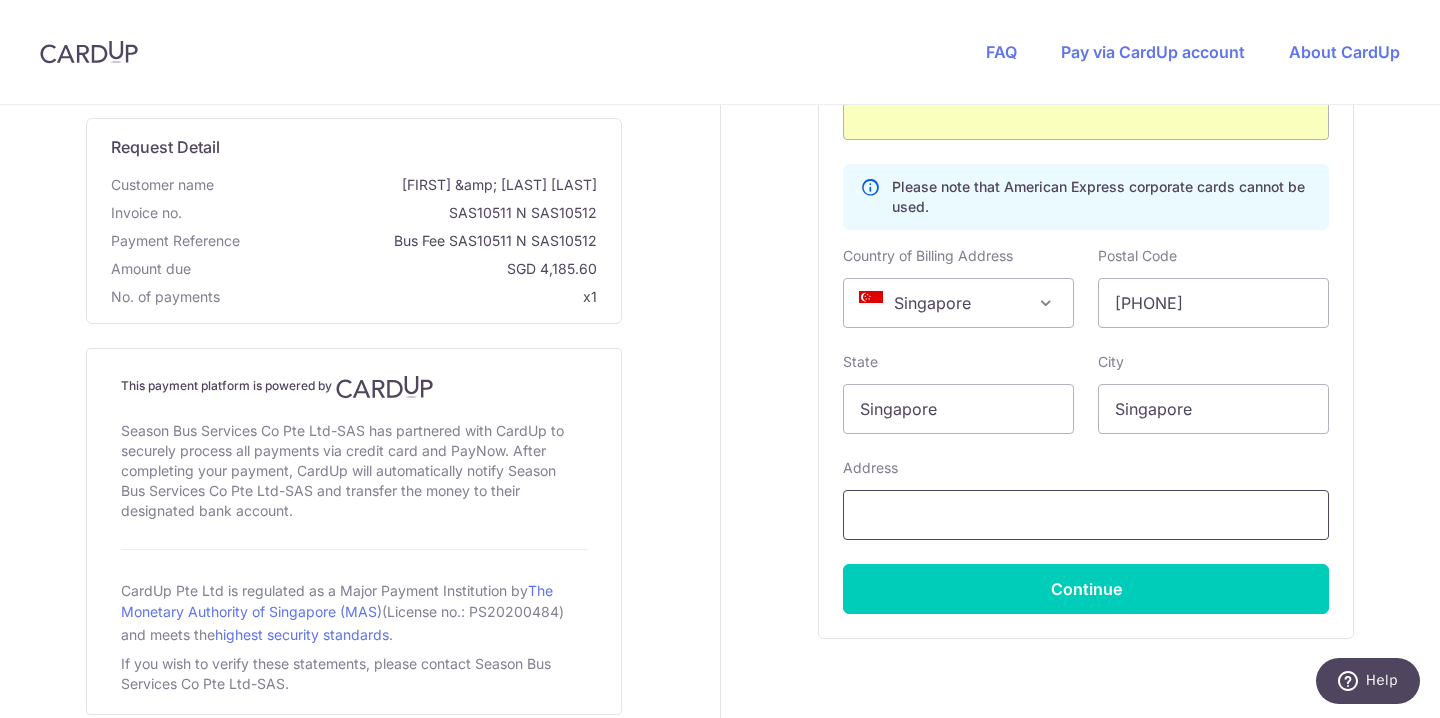 click at bounding box center [1086, 515] 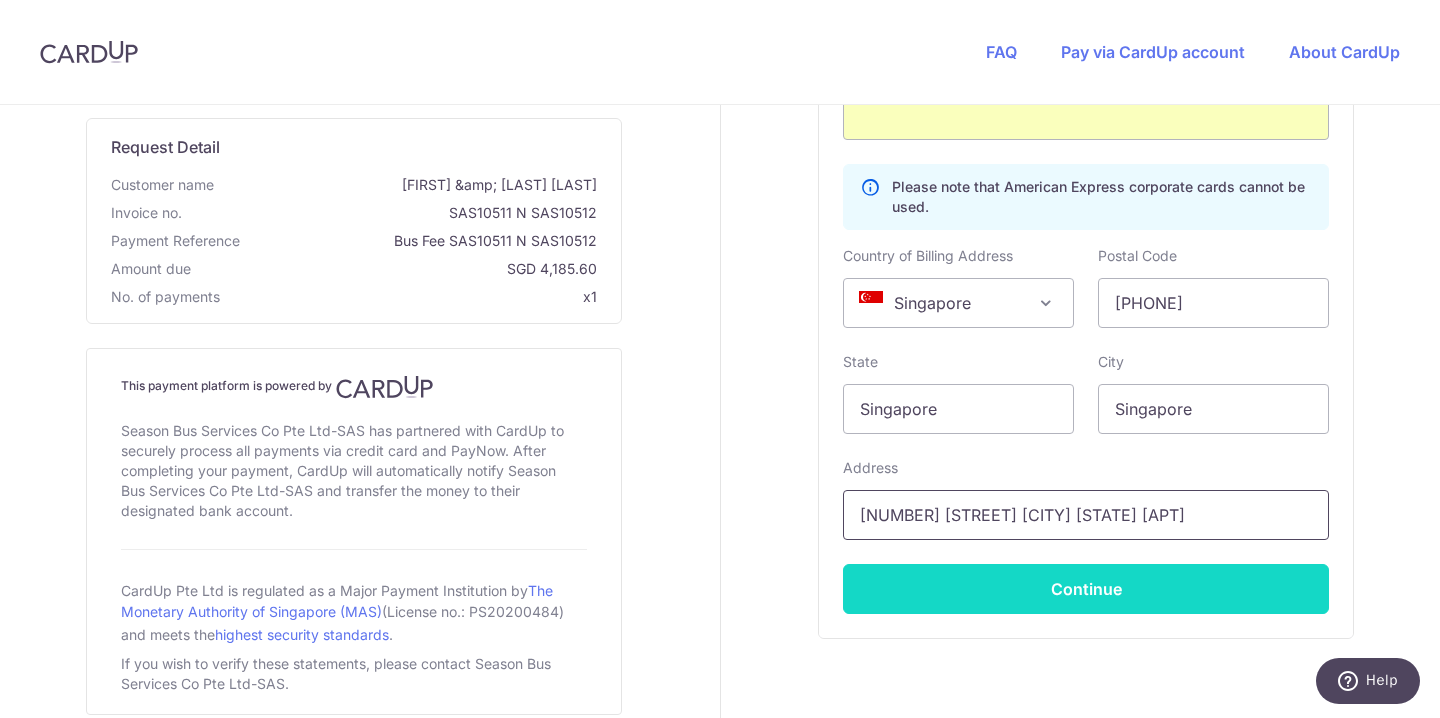 type on "23 anderson rd avalon apt" 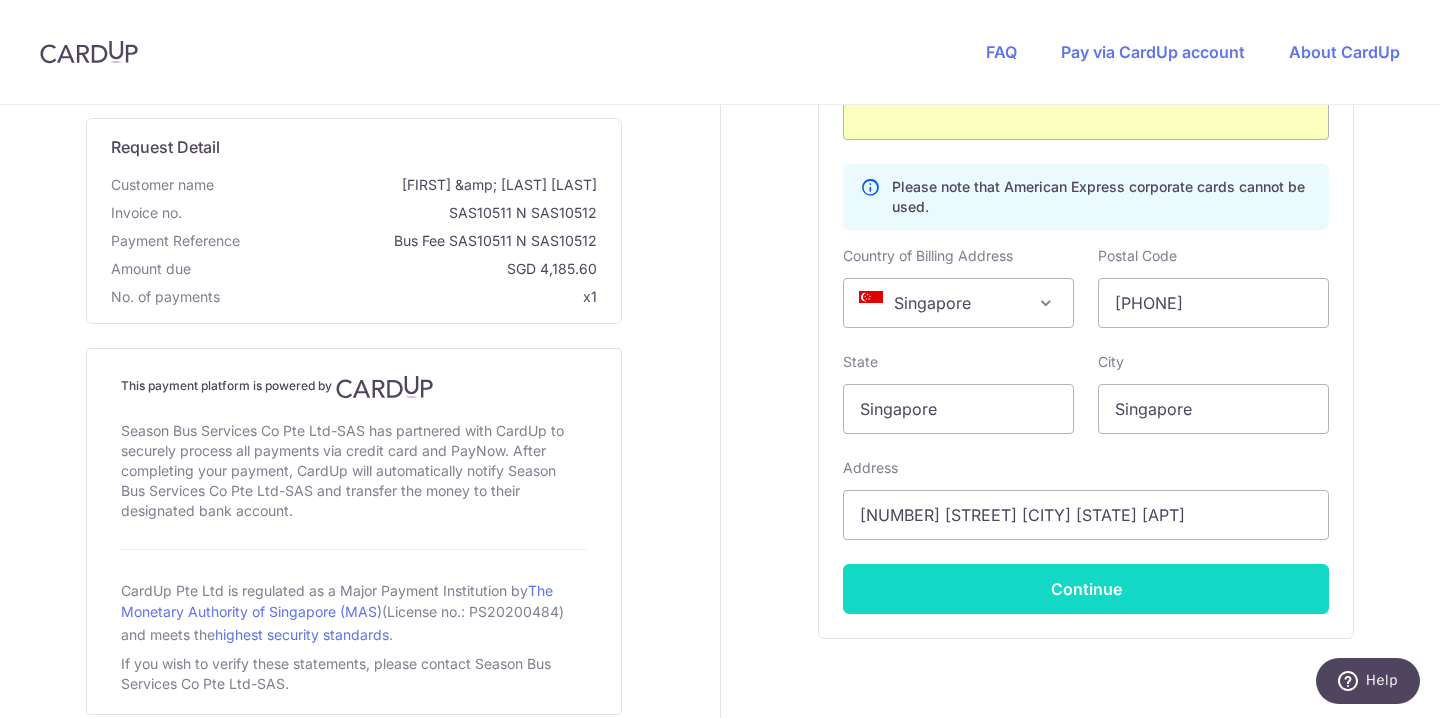 click on "Continue" at bounding box center (1086, 589) 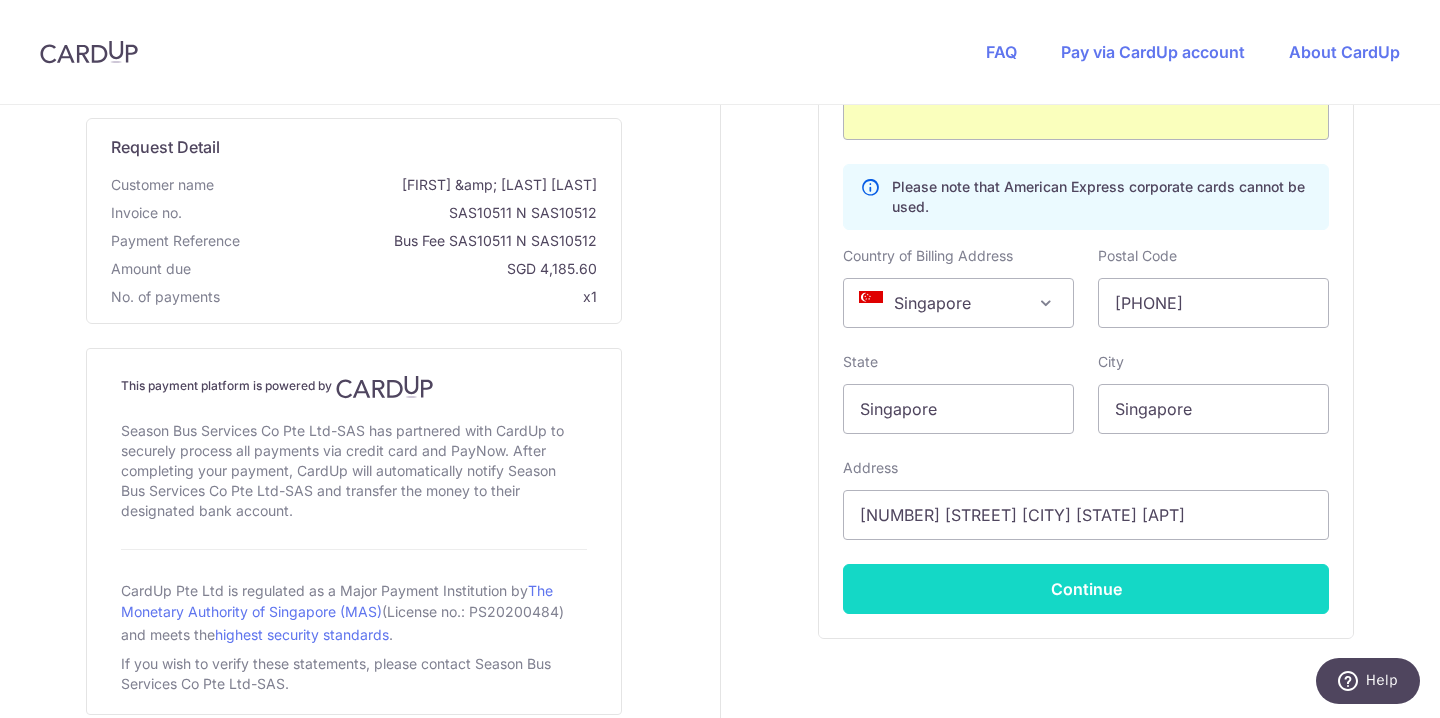 type on "**** 7002" 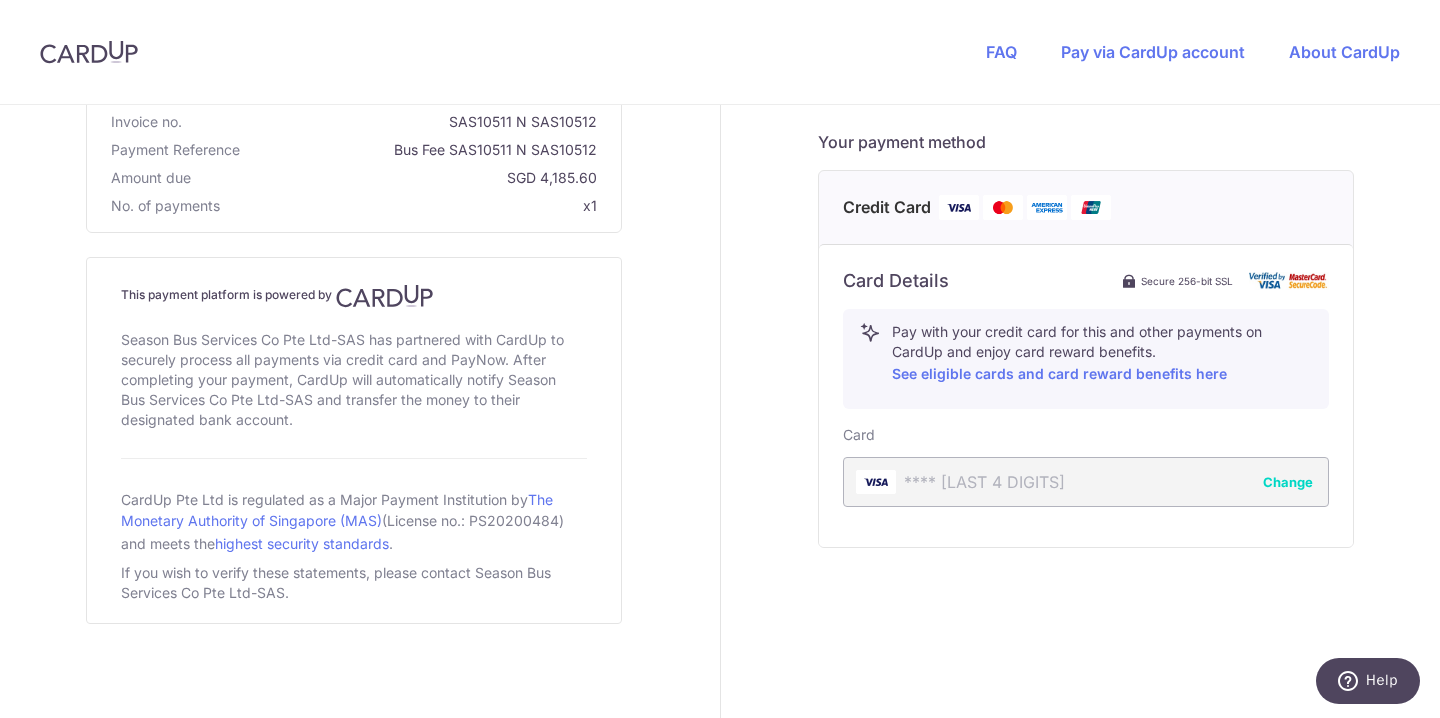 scroll, scrollTop: 525, scrollLeft: 0, axis: vertical 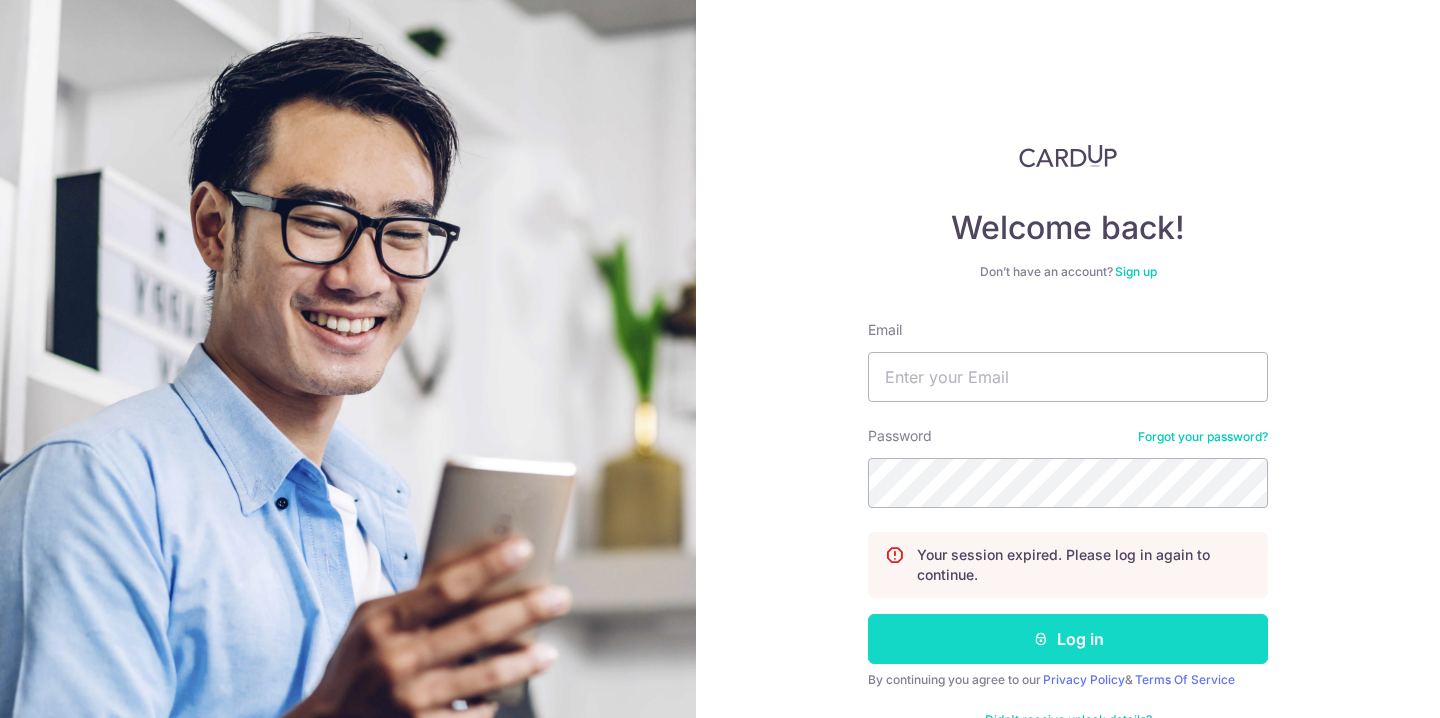 click on "Log in" at bounding box center (1068, 639) 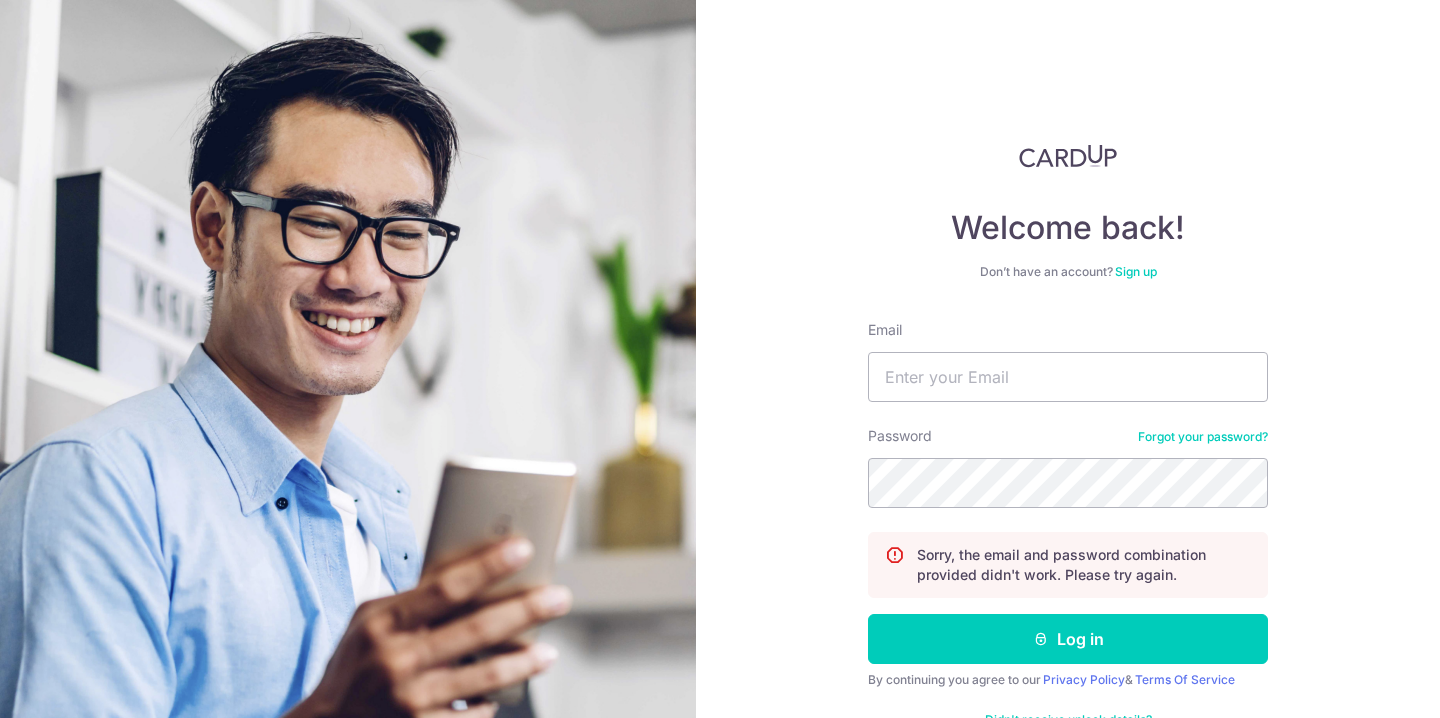 scroll, scrollTop: 0, scrollLeft: 0, axis: both 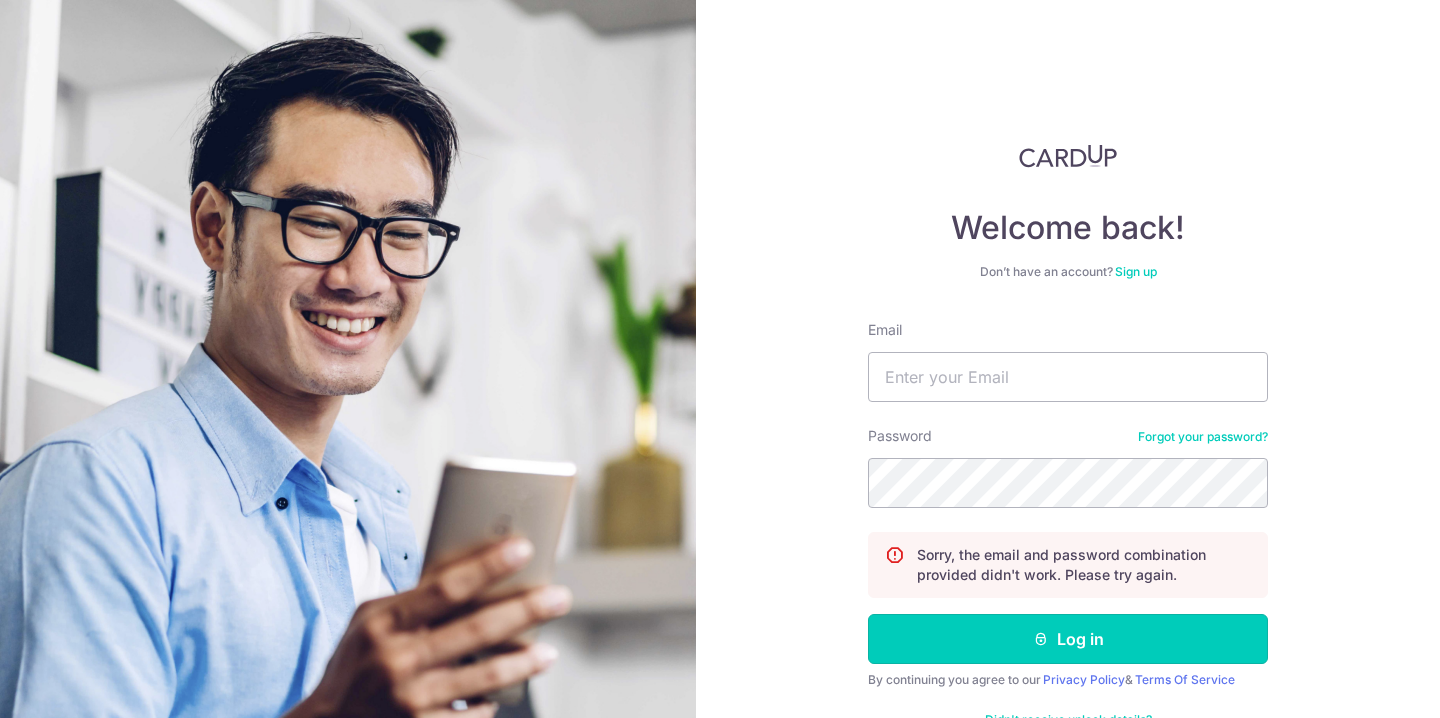 click on "Log in" at bounding box center [1068, 639] 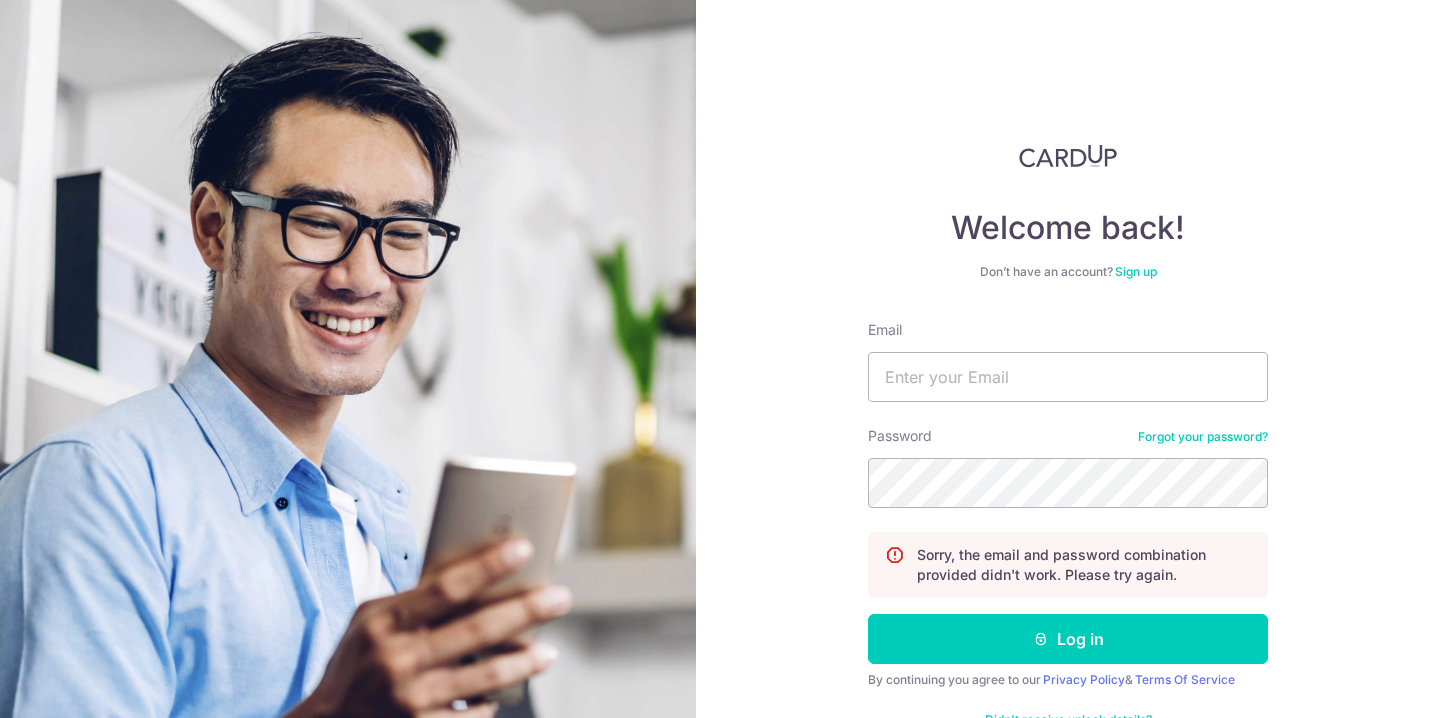 scroll, scrollTop: 0, scrollLeft: 0, axis: both 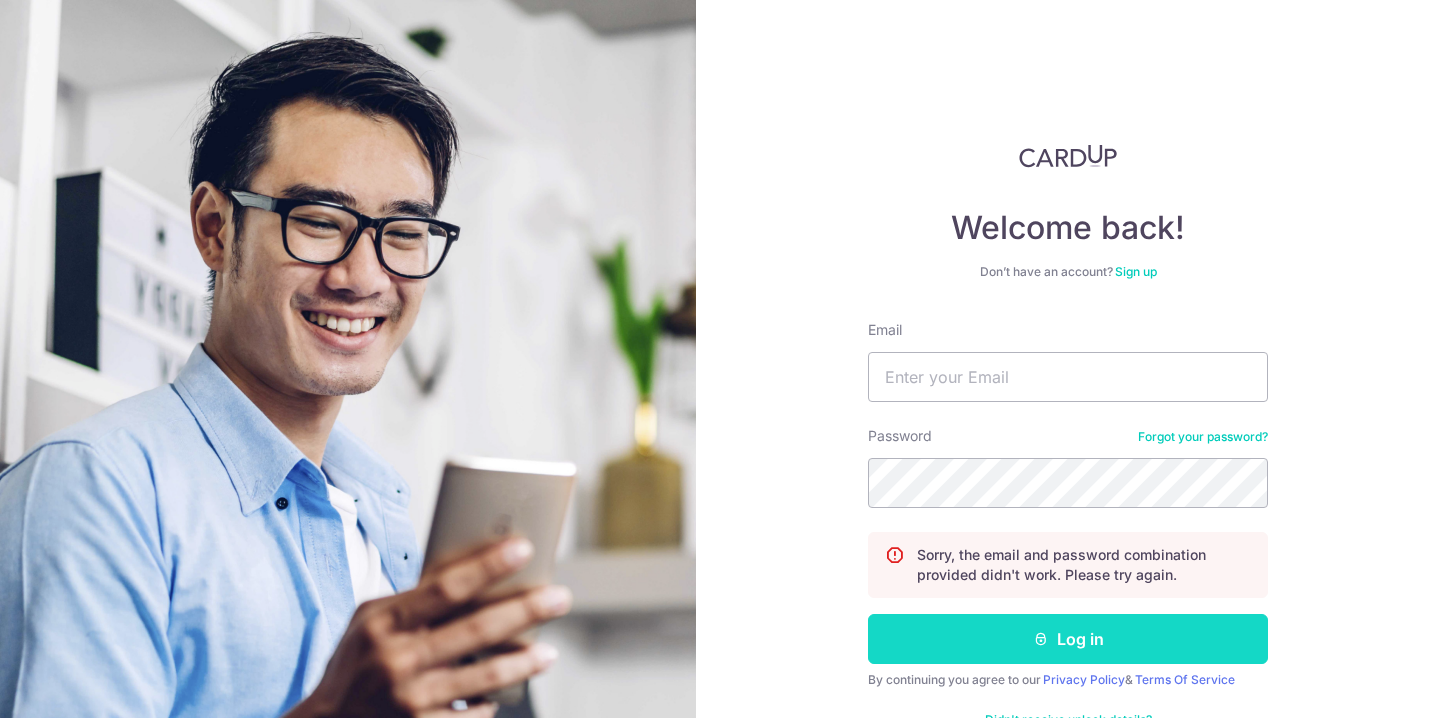 click on "Log in" at bounding box center (1068, 639) 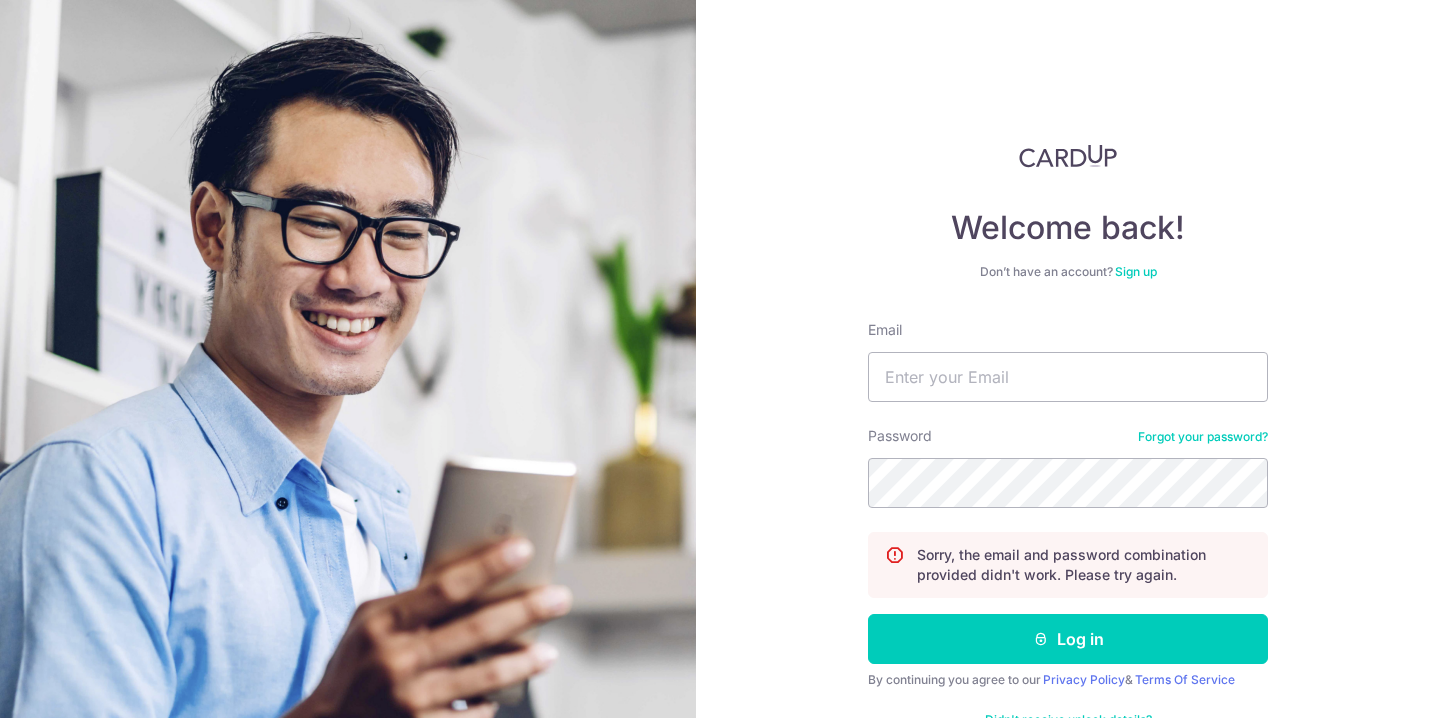scroll, scrollTop: 0, scrollLeft: 0, axis: both 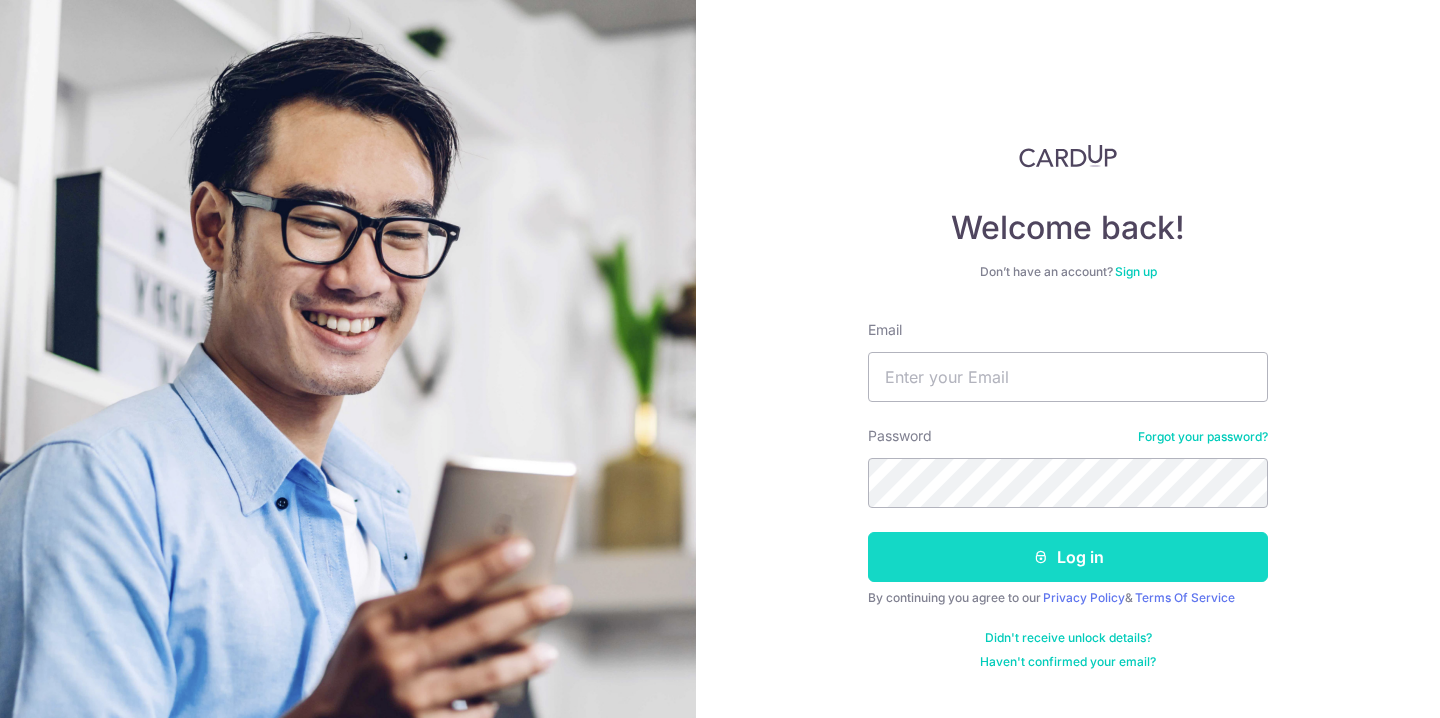 click on "Log in" at bounding box center [1068, 557] 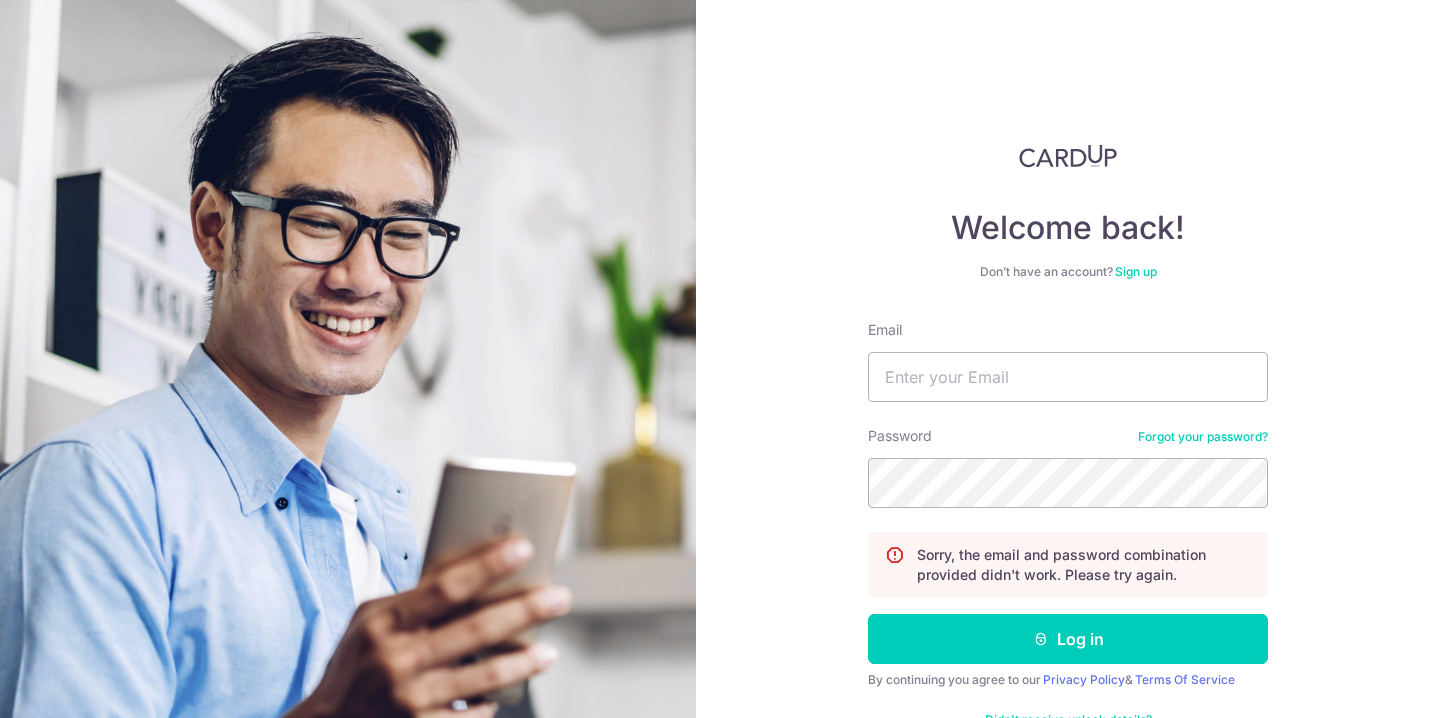 scroll, scrollTop: 0, scrollLeft: 0, axis: both 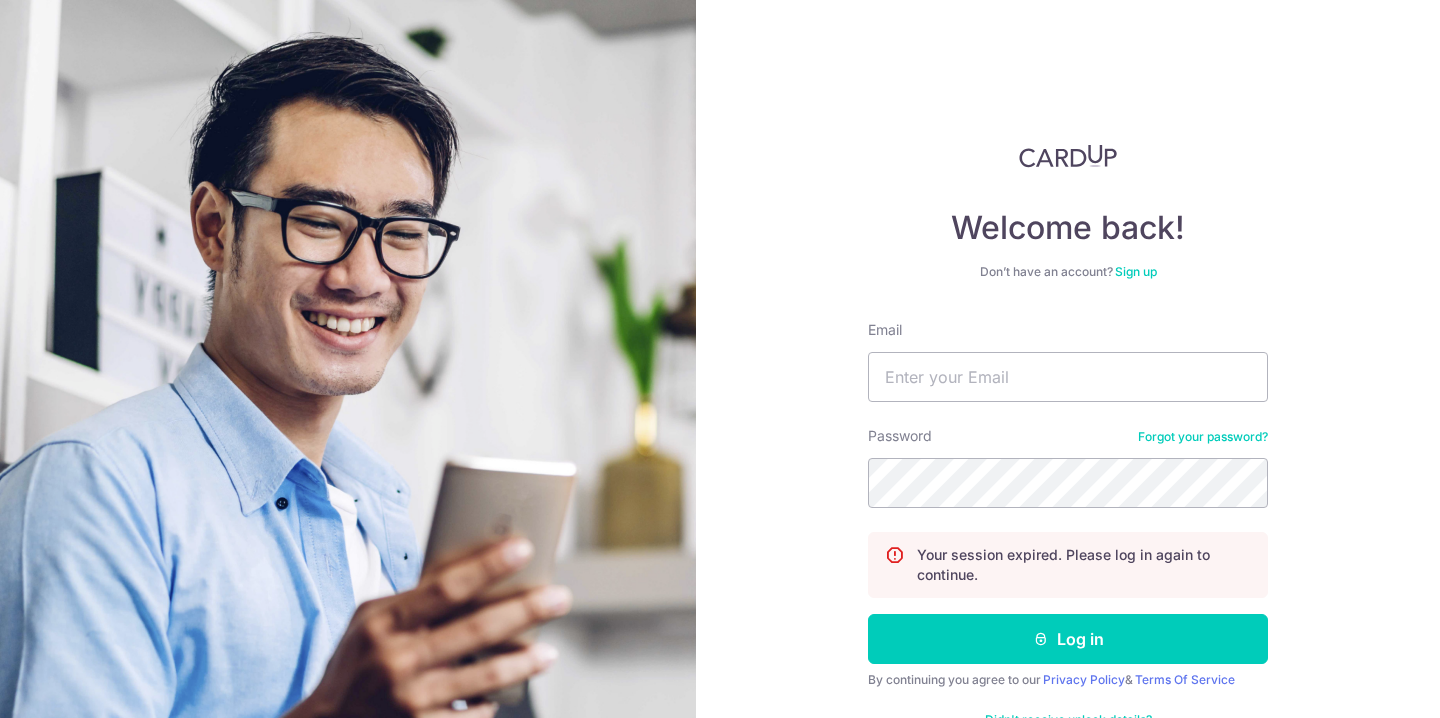 click on "Your session expired. Please log in again to continue." at bounding box center (1084, 565) 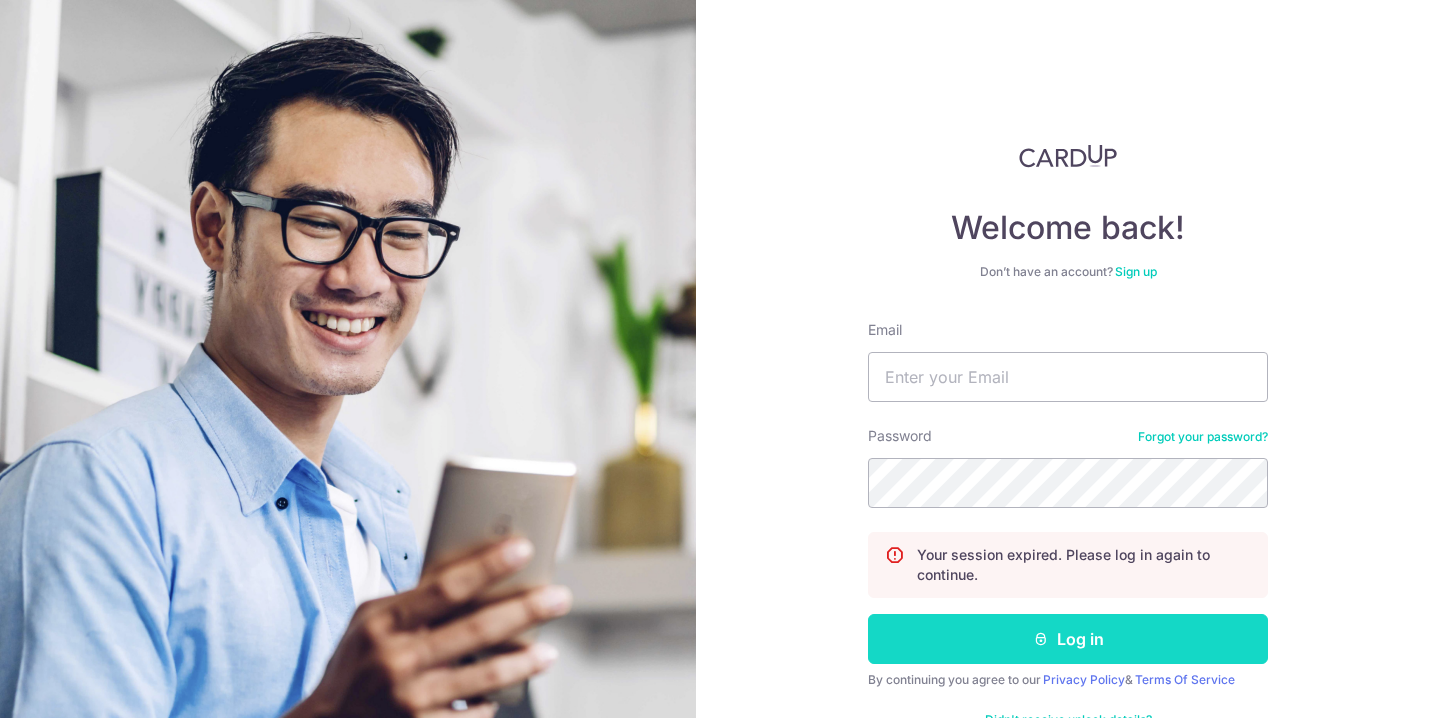 click on "Log in" at bounding box center [1068, 639] 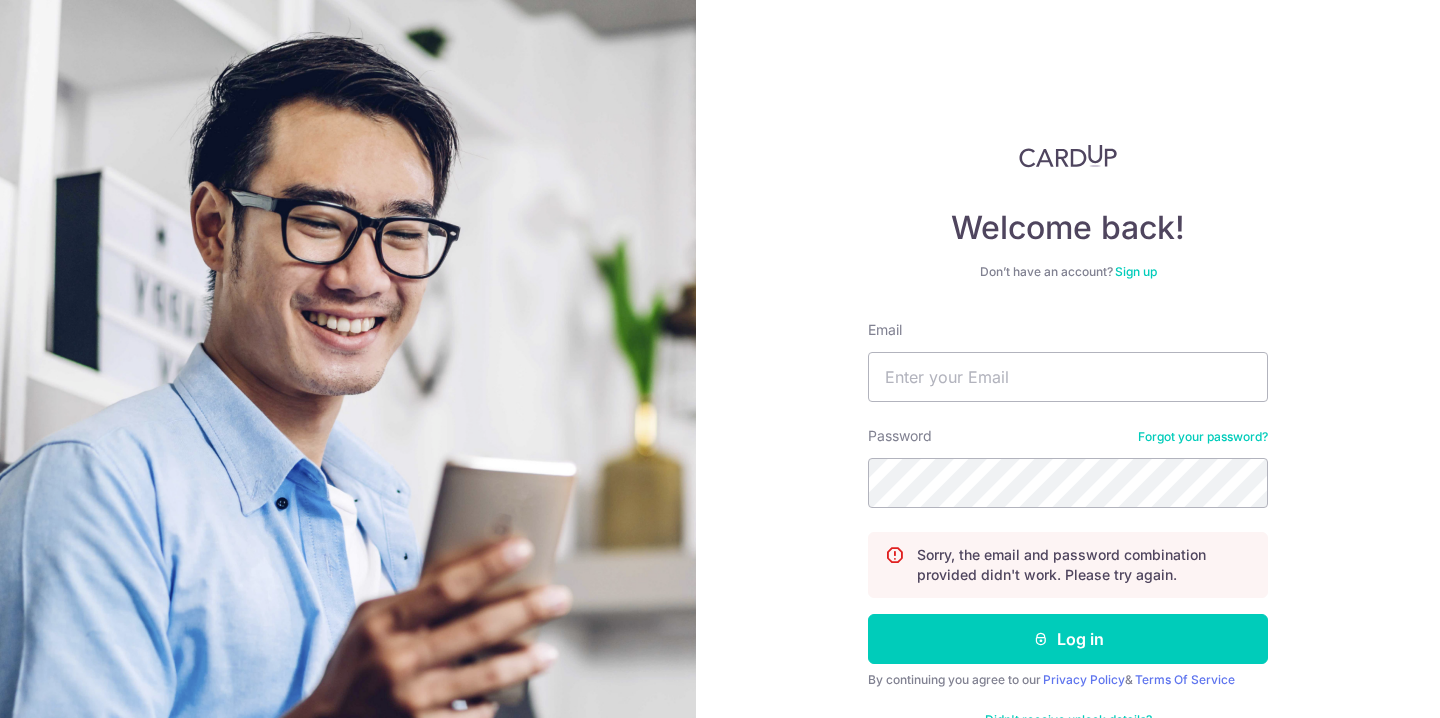 scroll, scrollTop: 0, scrollLeft: 0, axis: both 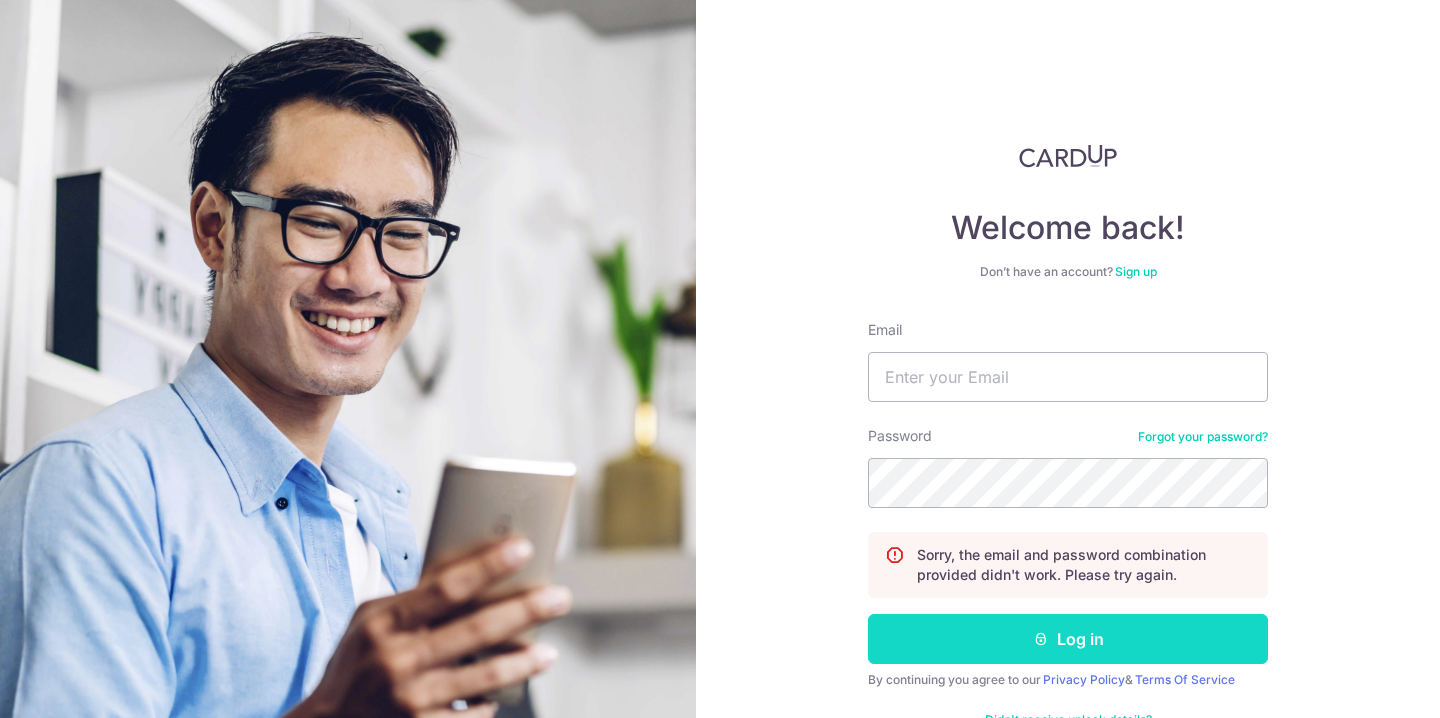 drag, startPoint x: 0, startPoint y: 0, endPoint x: 1049, endPoint y: 642, distance: 1229.8638 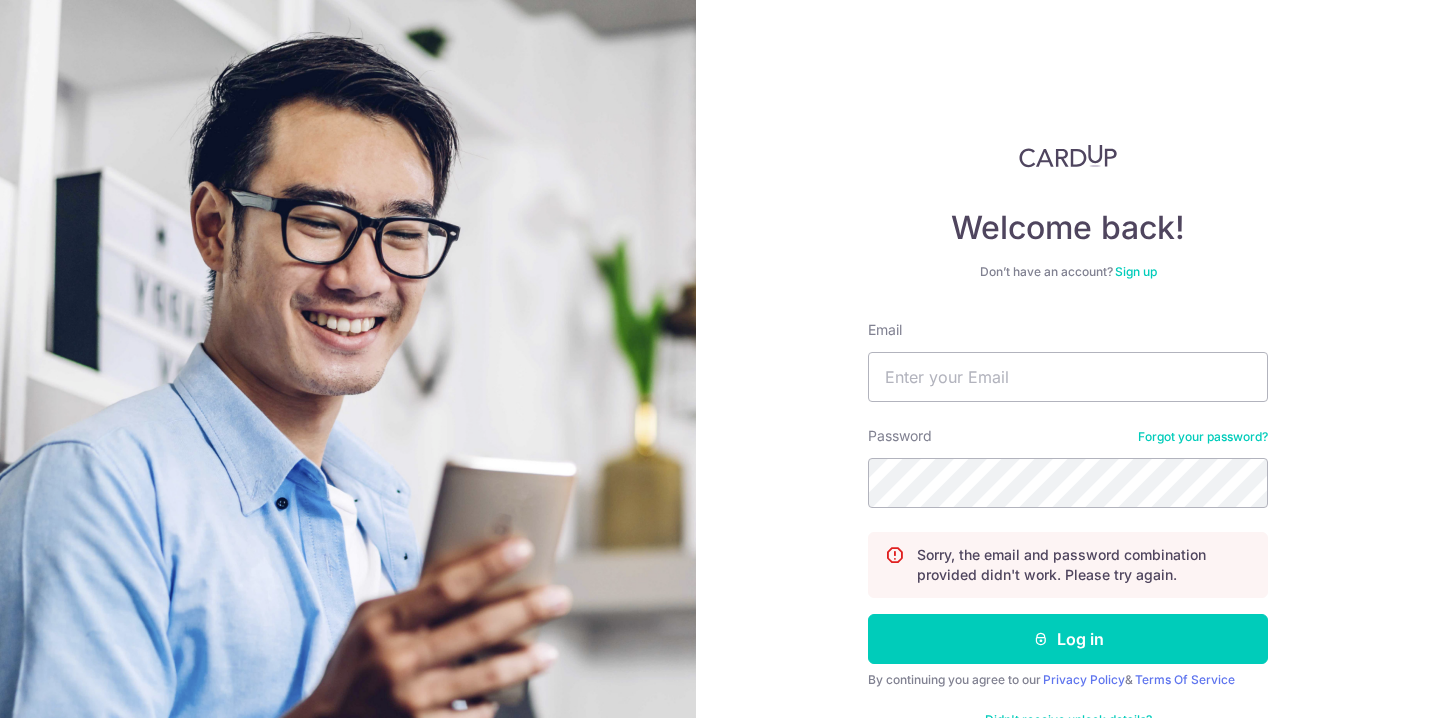 scroll, scrollTop: 0, scrollLeft: 0, axis: both 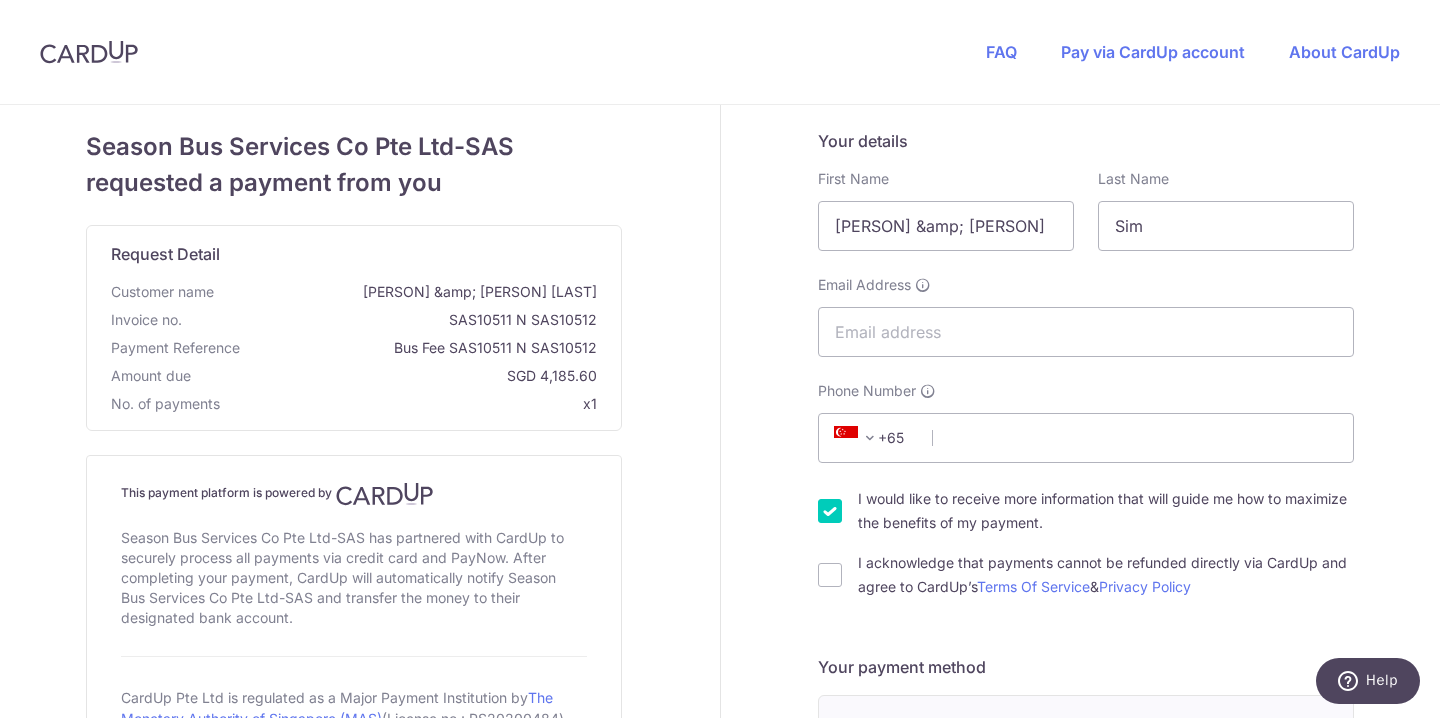 click on "FAQ
Pay via CardUp account
About CardUp" at bounding box center (1193, 52) 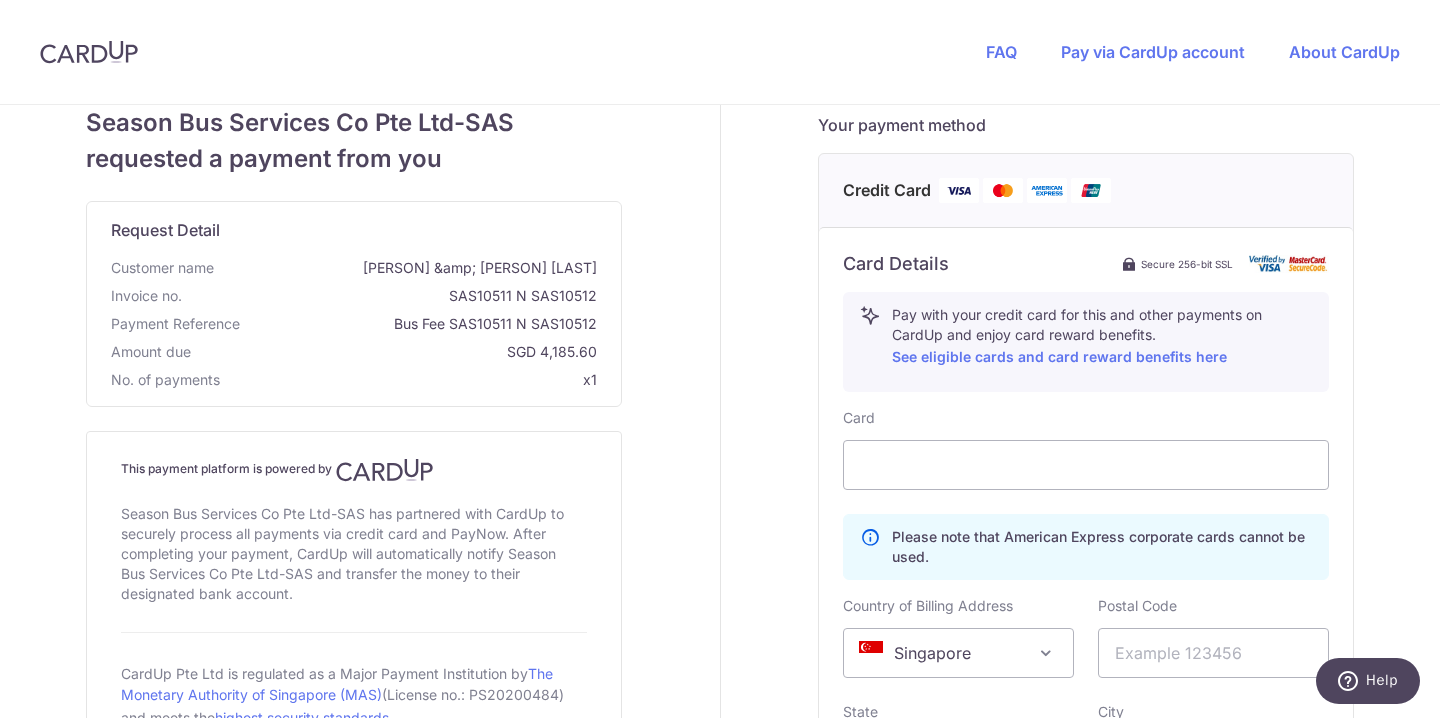 scroll, scrollTop: 0, scrollLeft: 0, axis: both 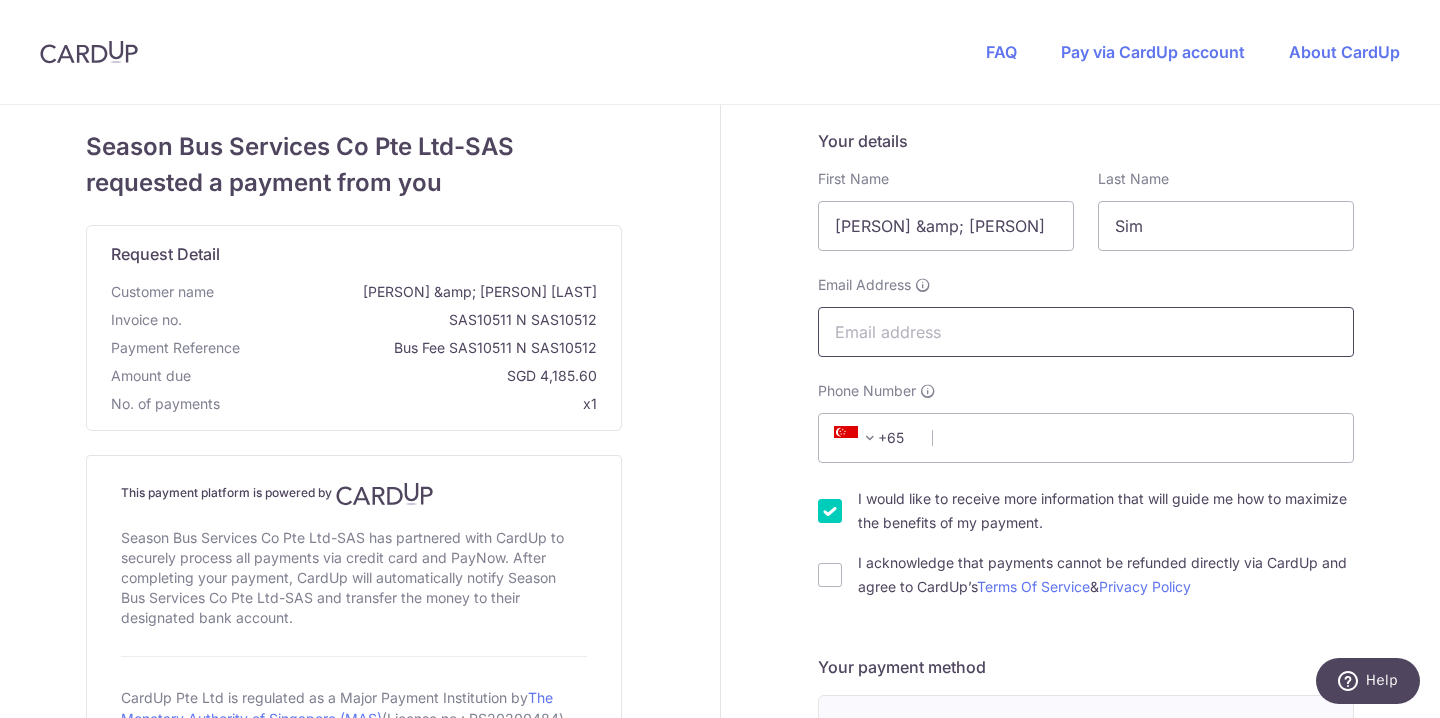 click on "Email Address" at bounding box center [1086, 332] 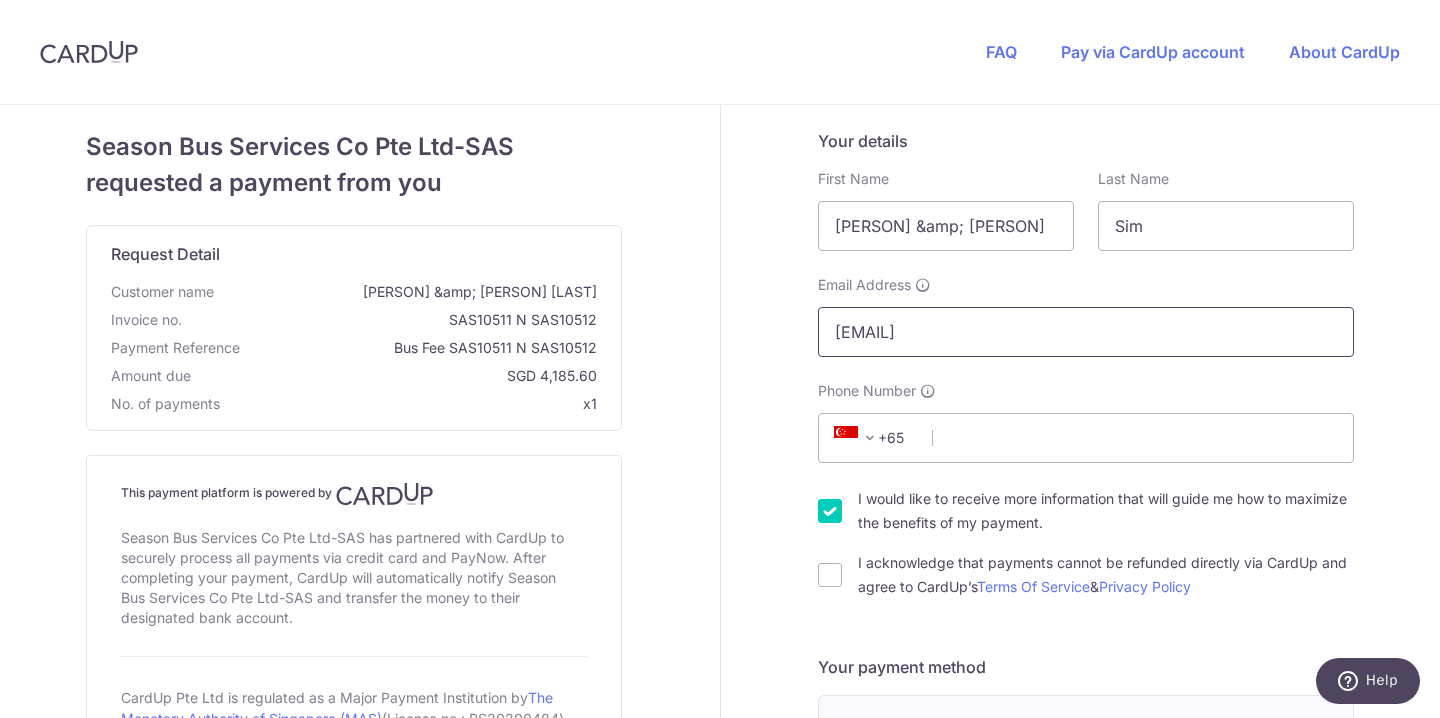type on "[EMAIL]" 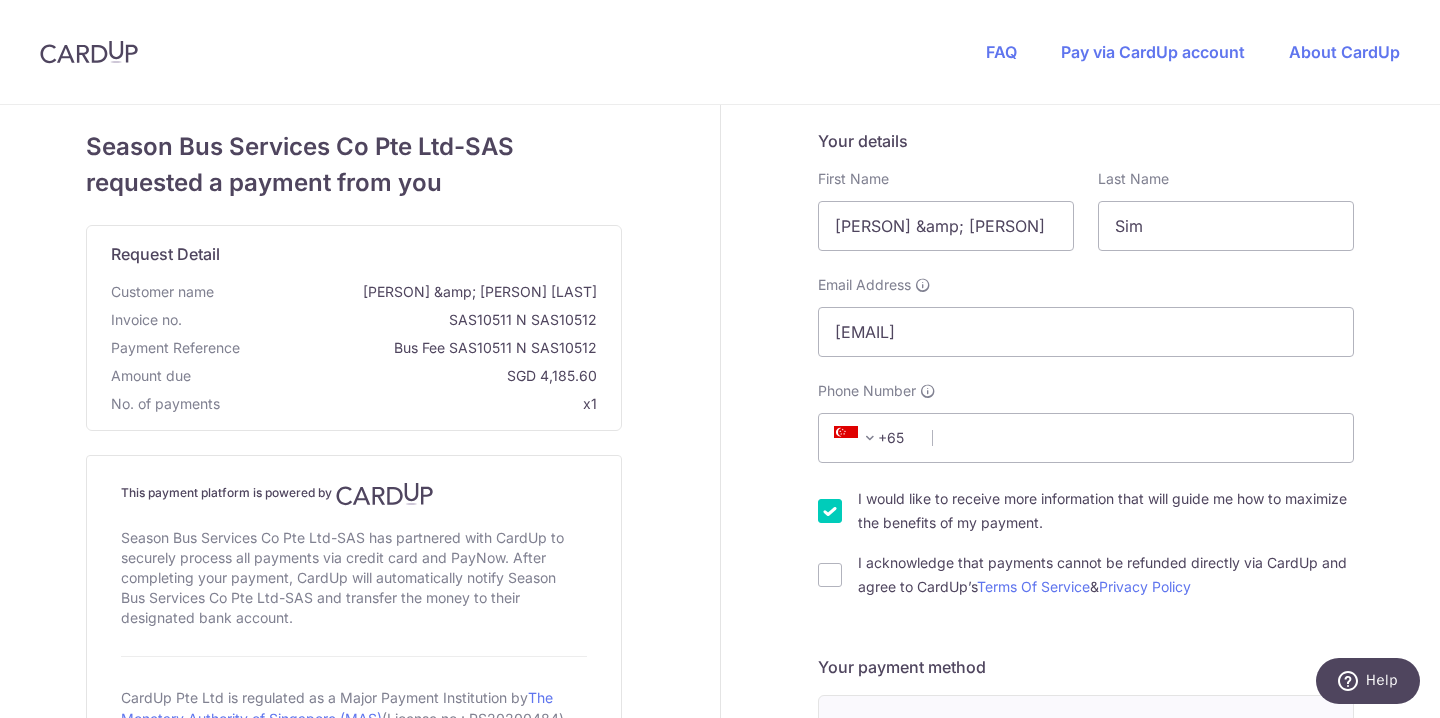 click on "+65" at bounding box center (875, 438) 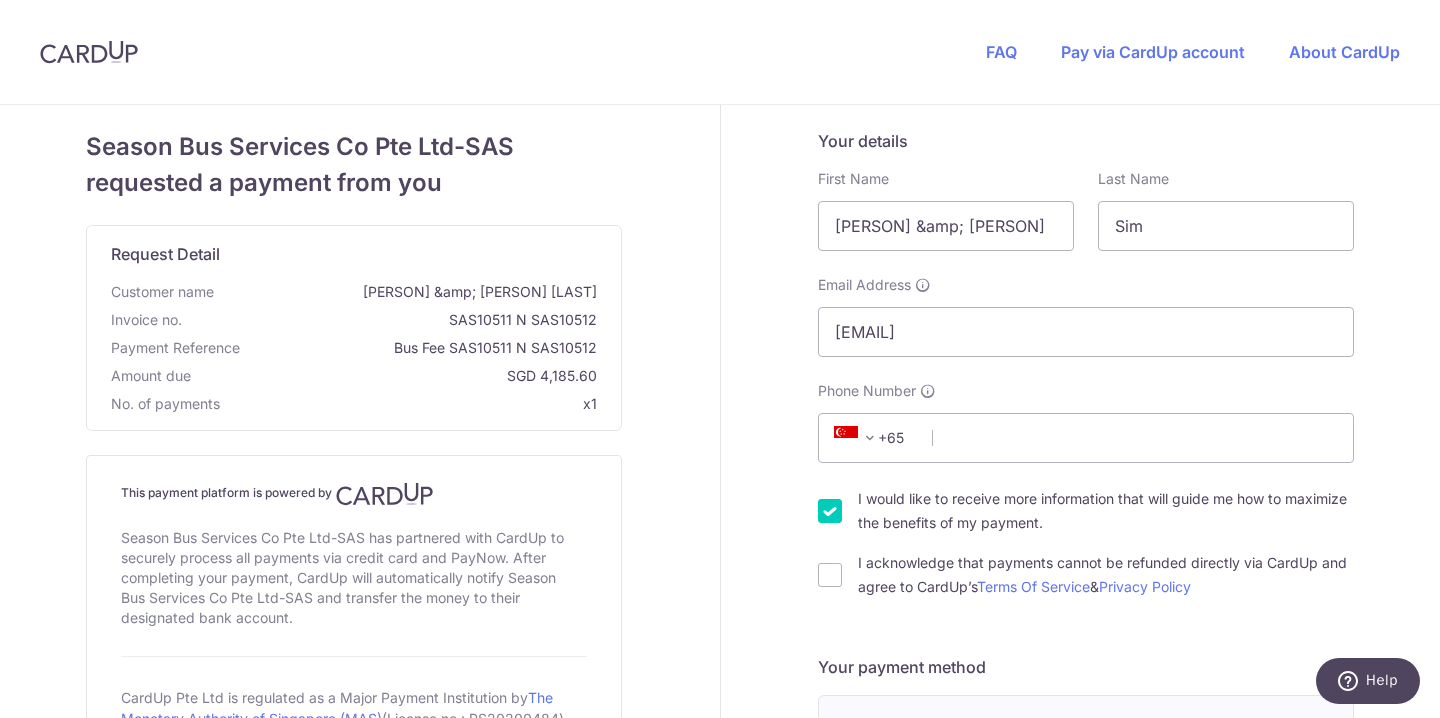 click on "+65" at bounding box center [875, 438] 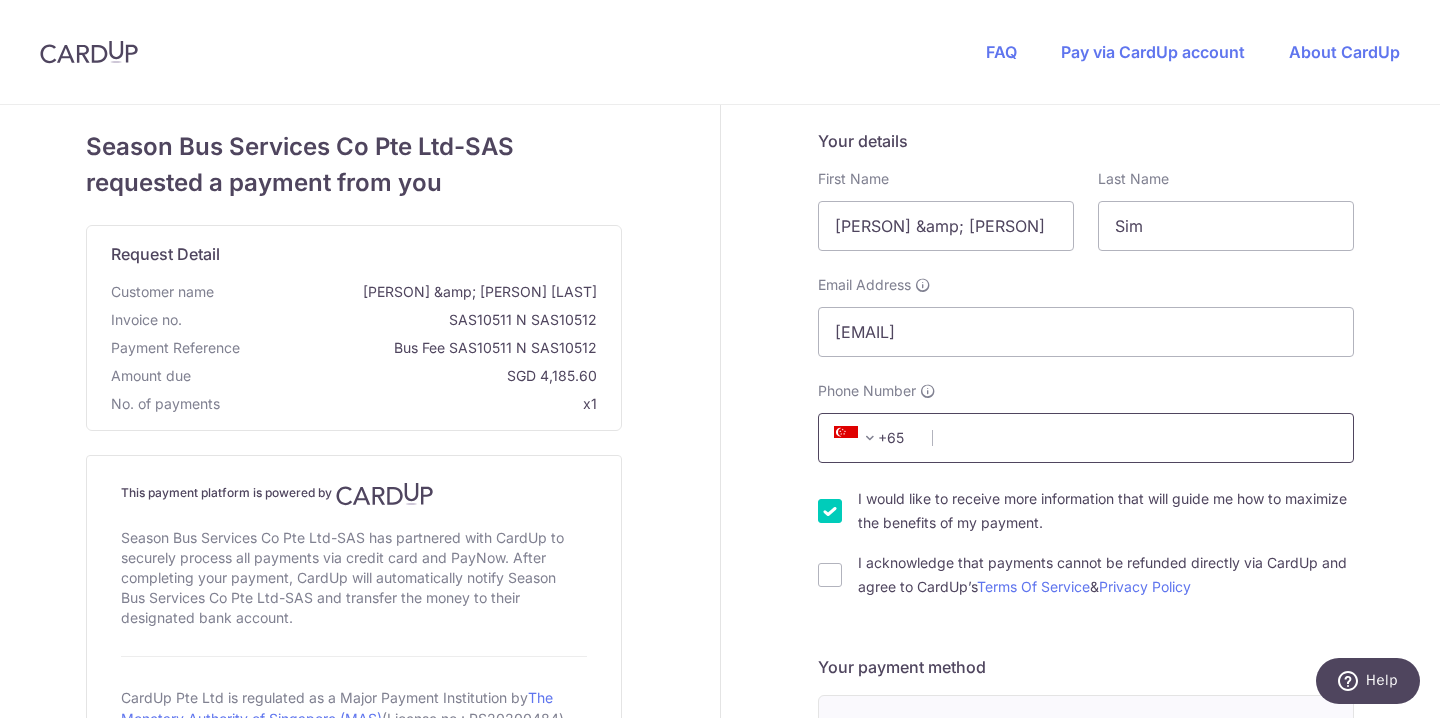 click on "Phone Number" at bounding box center [1086, 438] 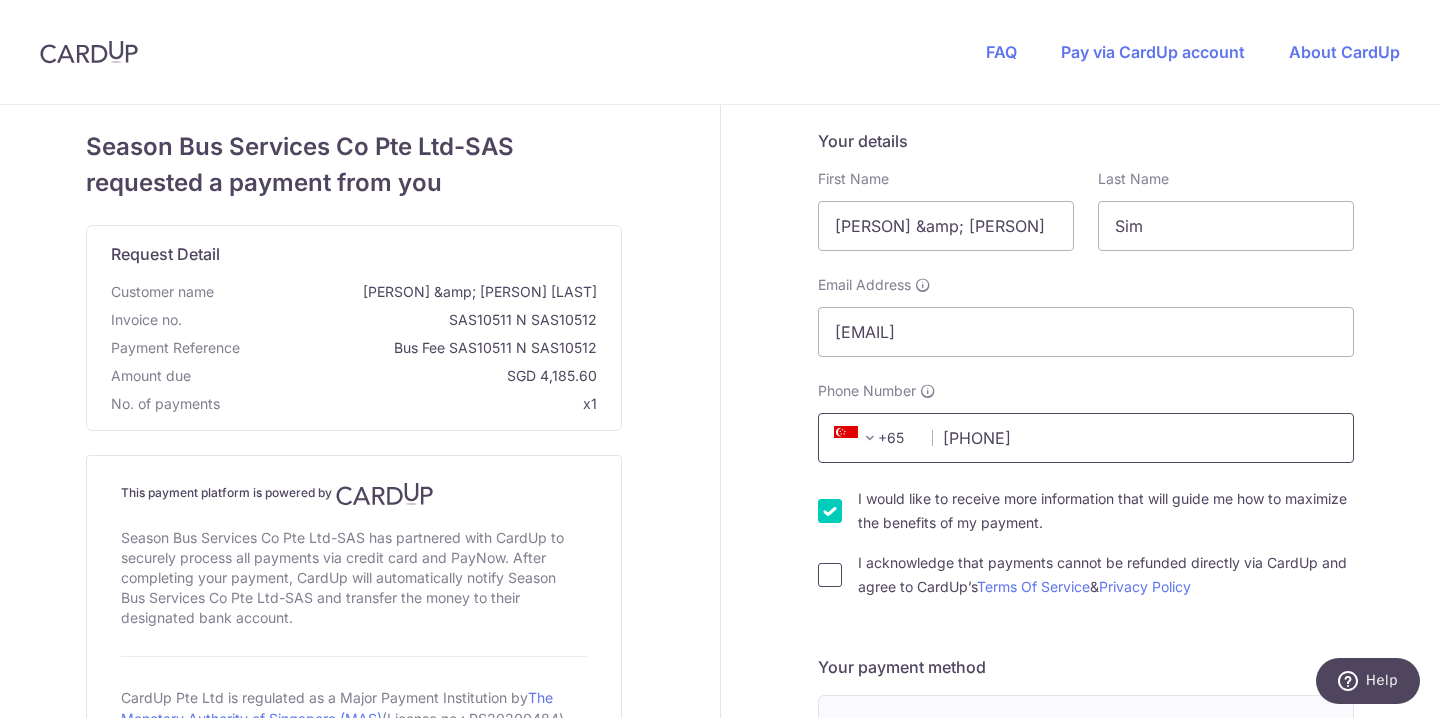 type on "[PHONE]" 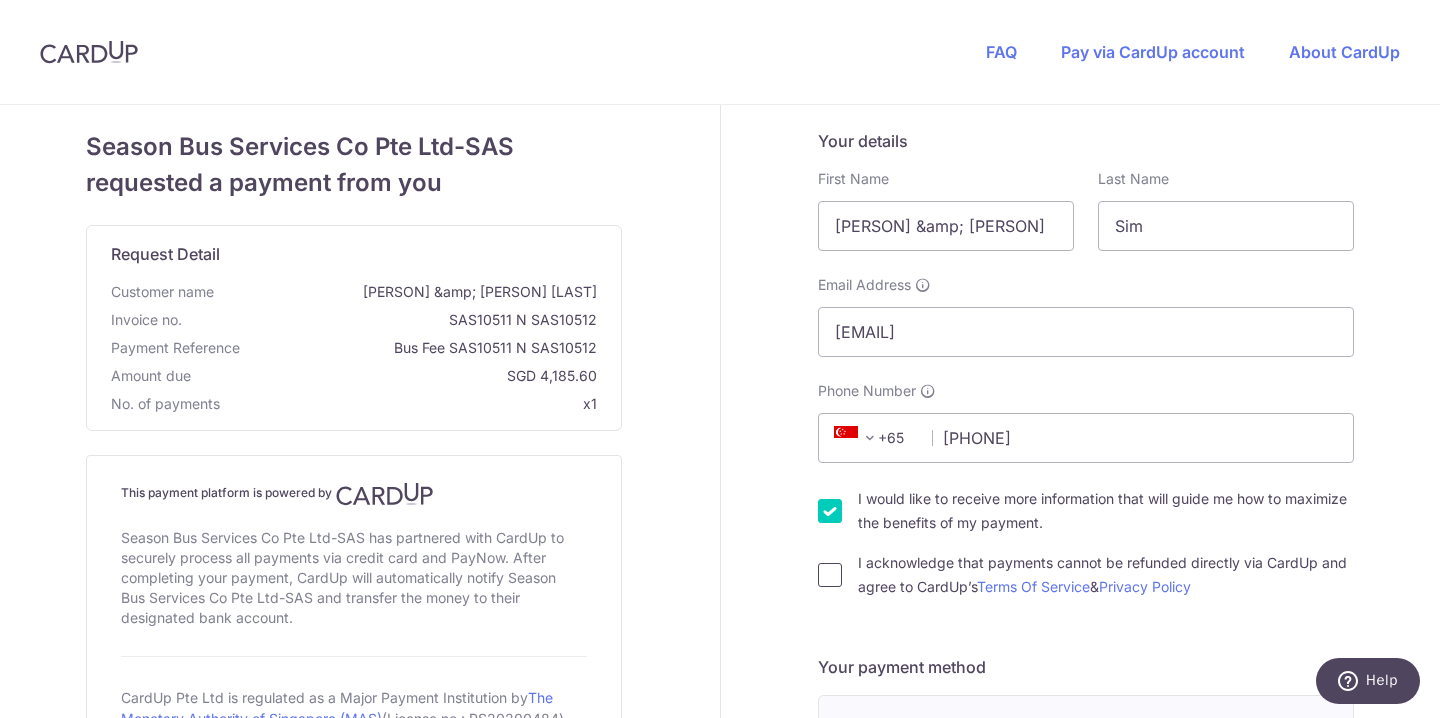 click on "I acknowledge that payments cannot be refunded directly via CardUp and agree to CardUp’s
Terms Of Service  &
Privacy Policy" at bounding box center (830, 575) 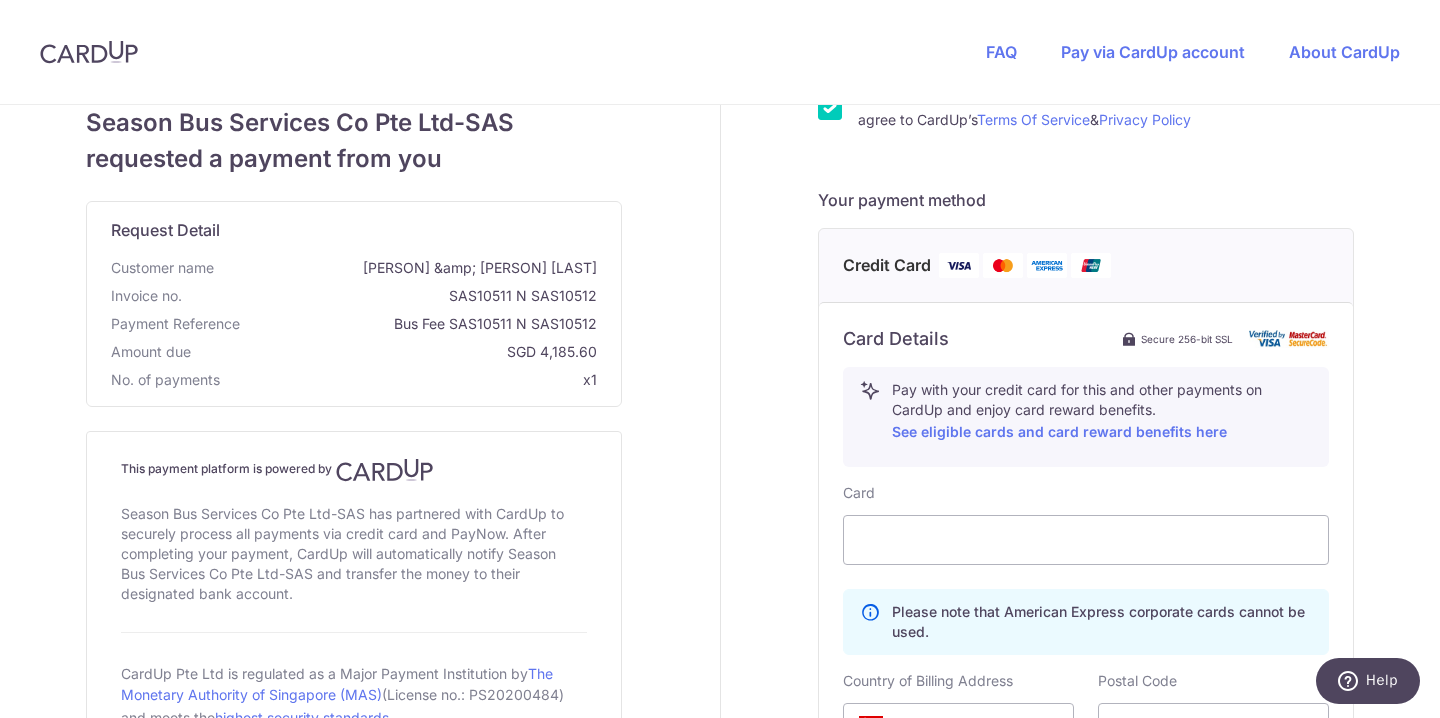 scroll, scrollTop: 468, scrollLeft: 0, axis: vertical 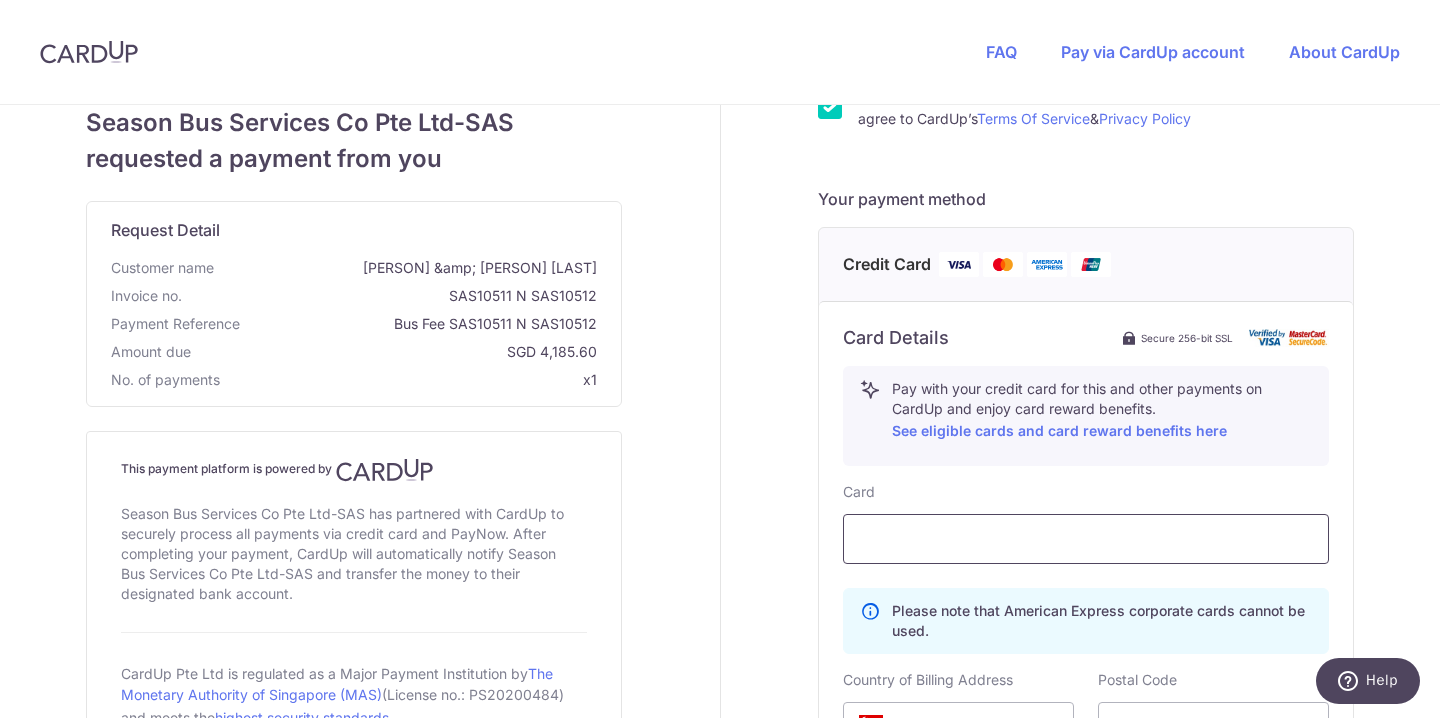click at bounding box center [1086, 539] 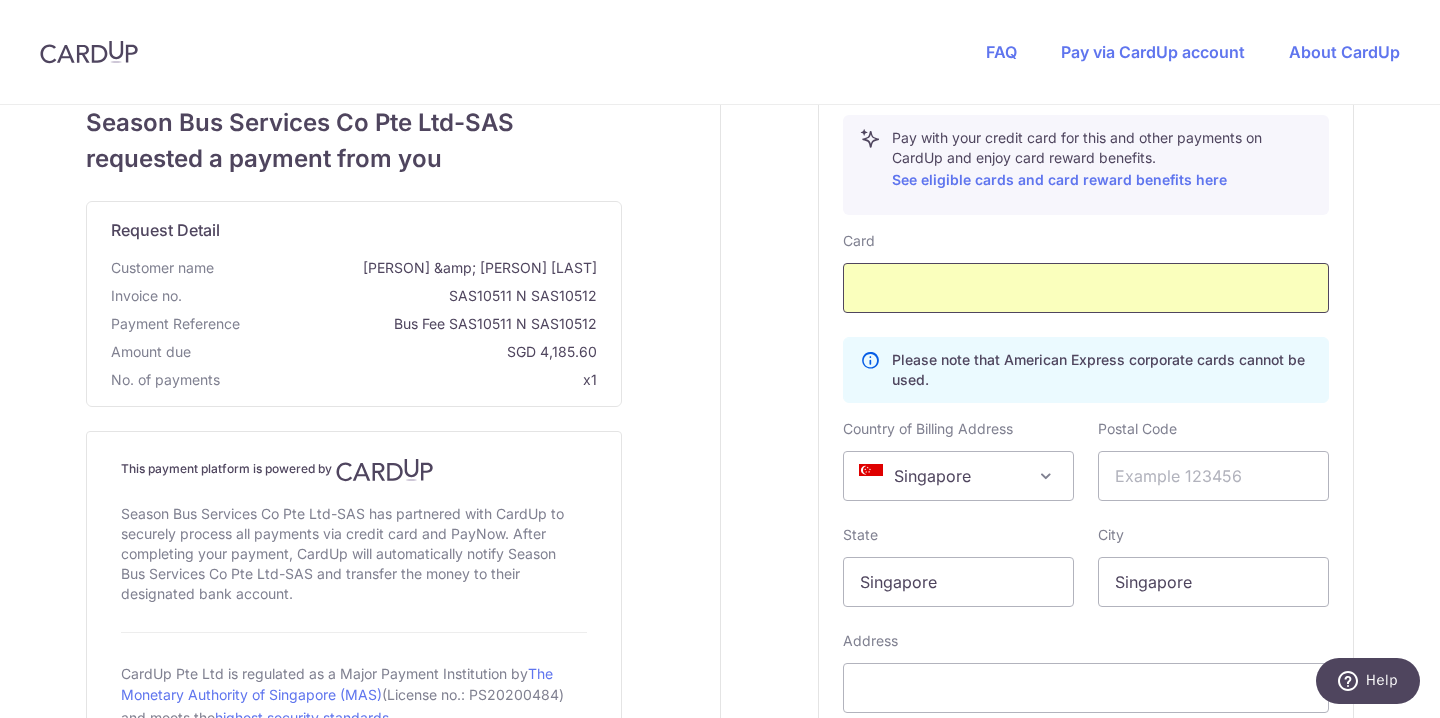 scroll, scrollTop: 718, scrollLeft: 0, axis: vertical 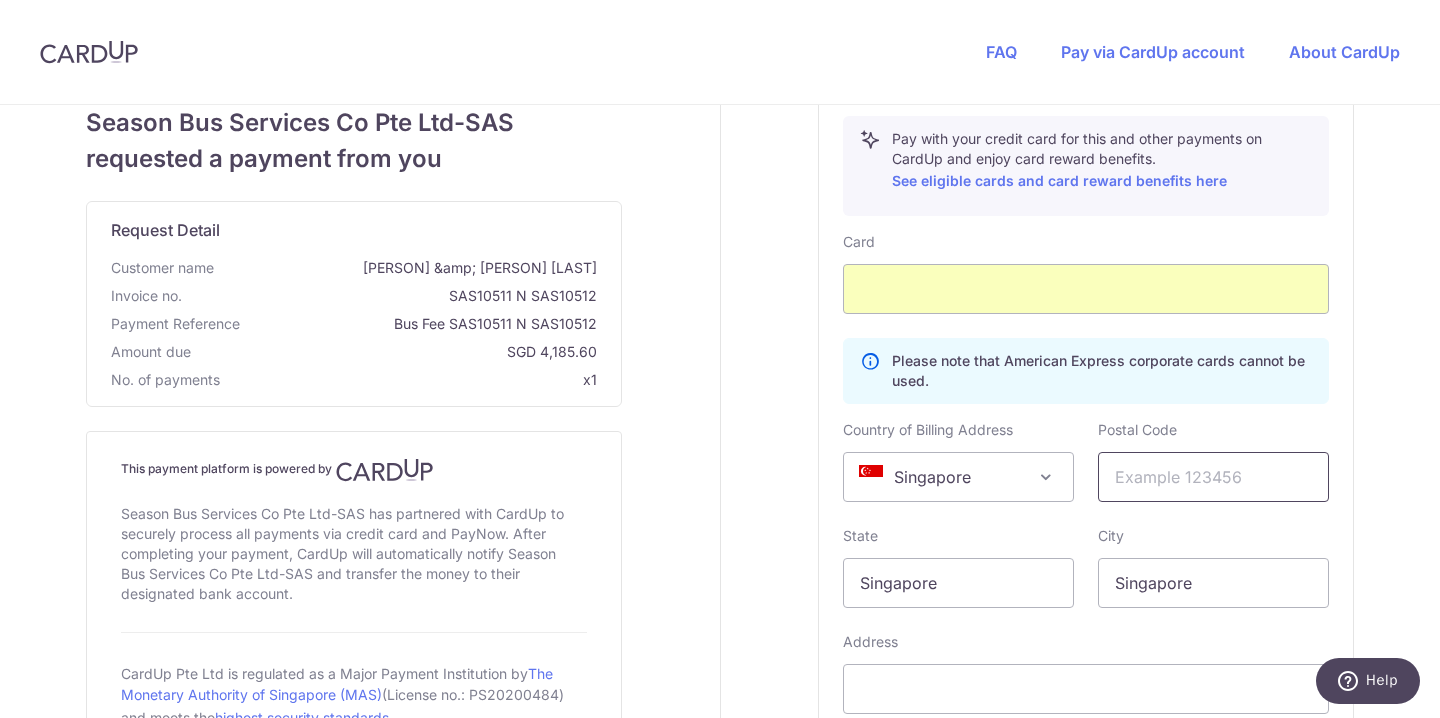 click at bounding box center (1213, 477) 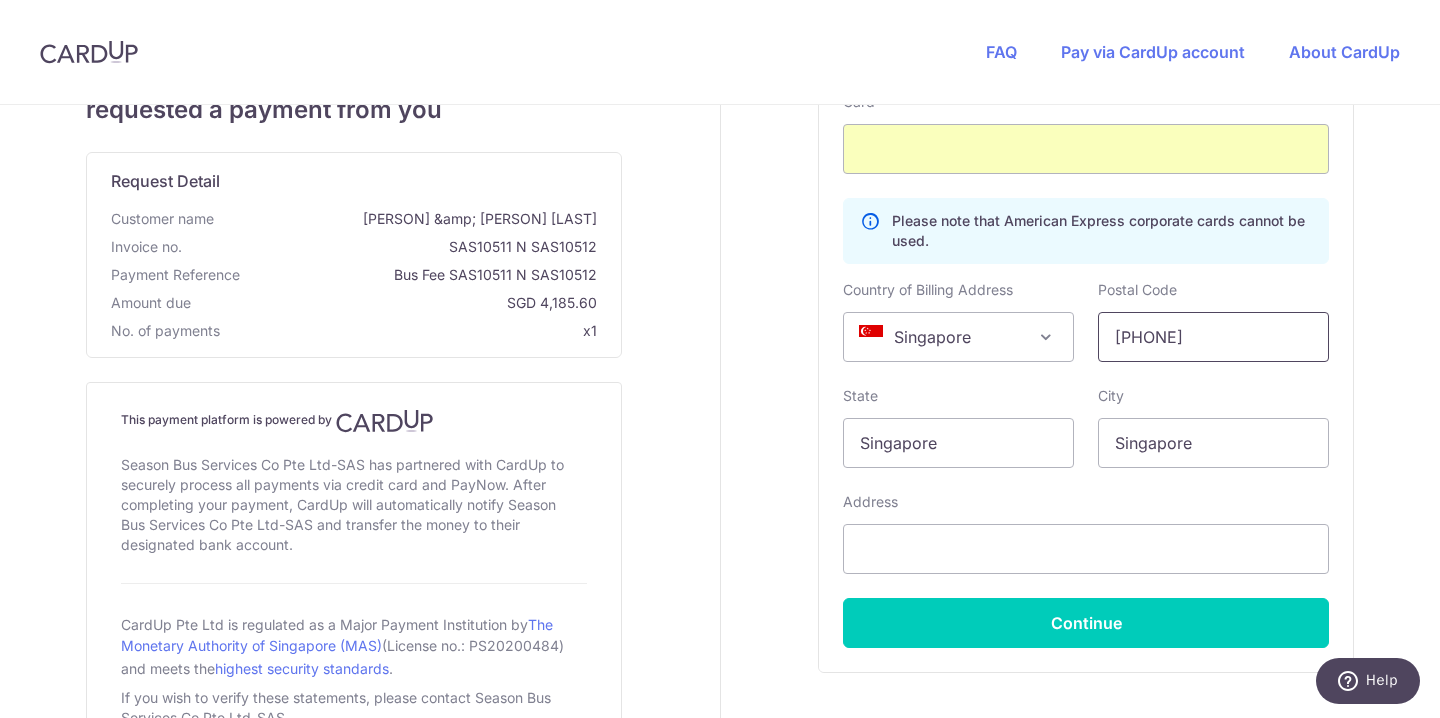 scroll, scrollTop: 870, scrollLeft: 0, axis: vertical 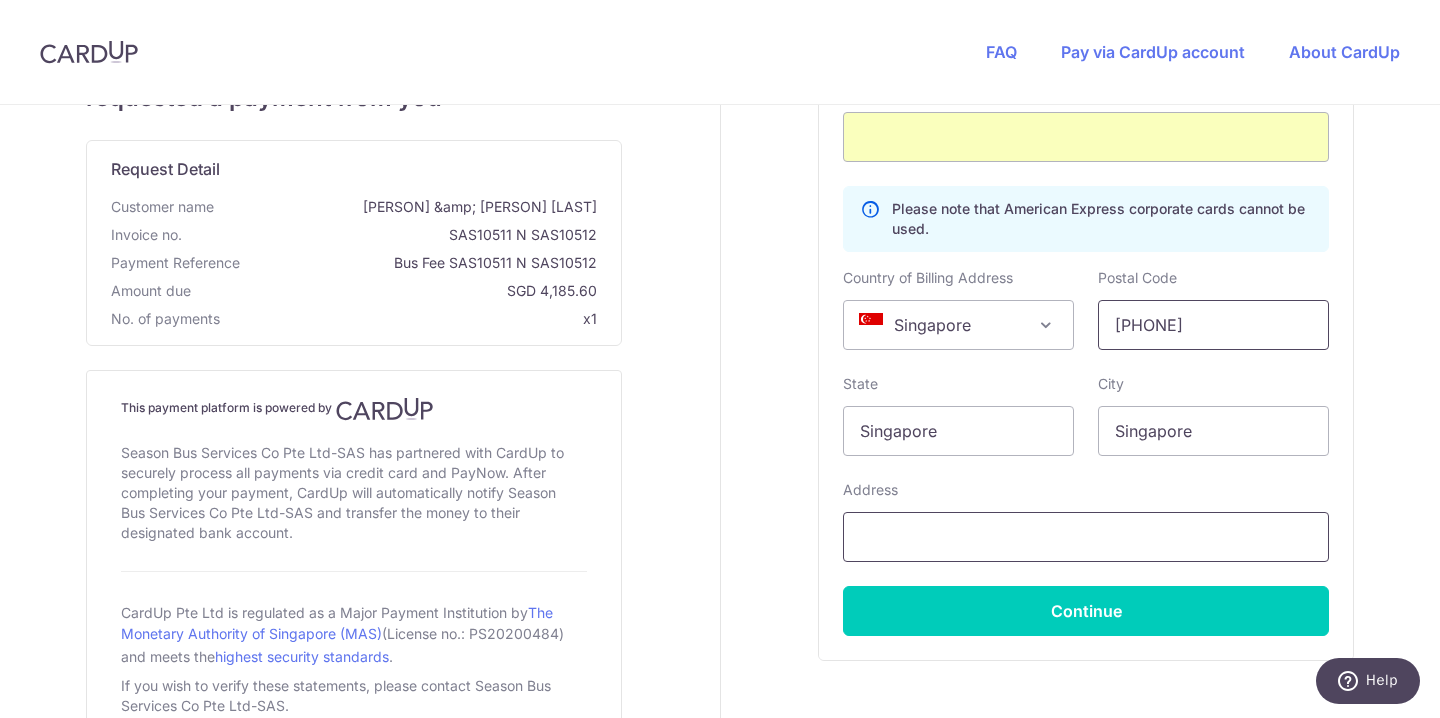 type on "[PHONE]" 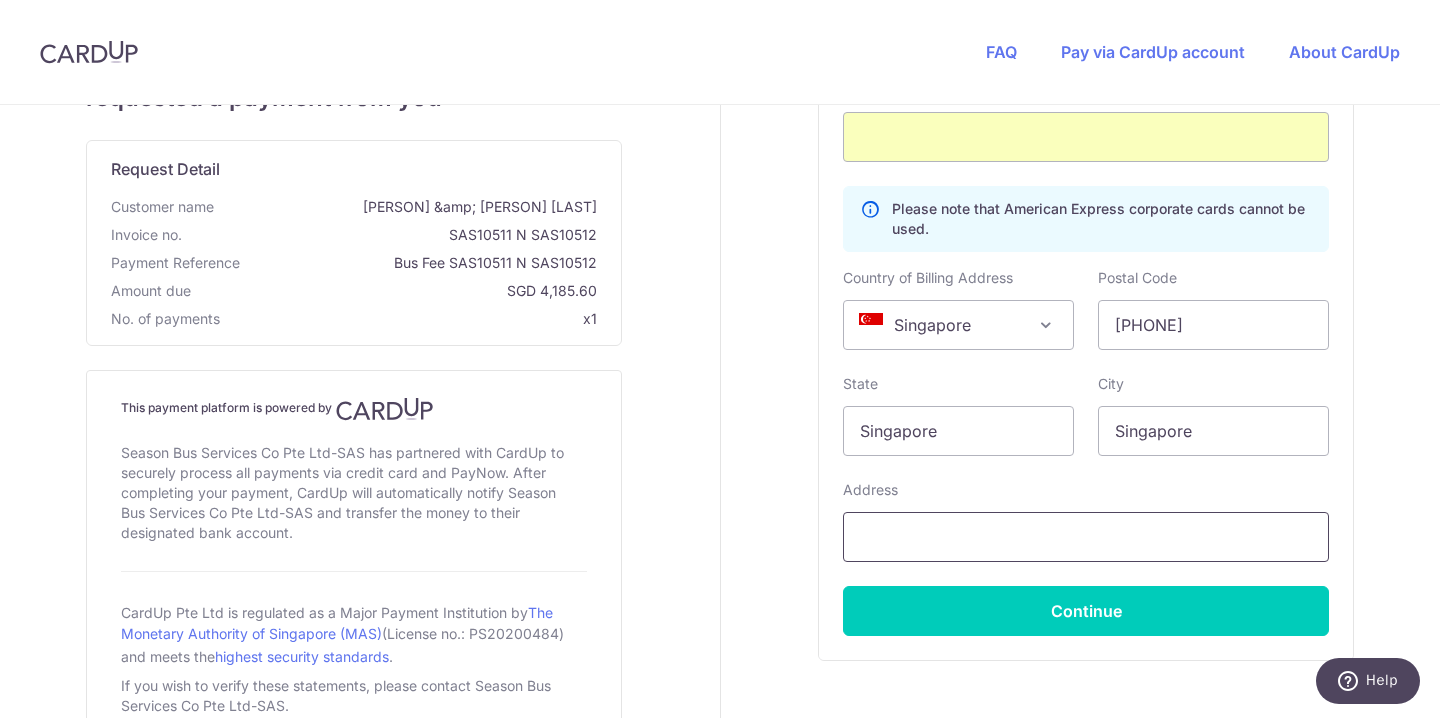 click at bounding box center [1086, 537] 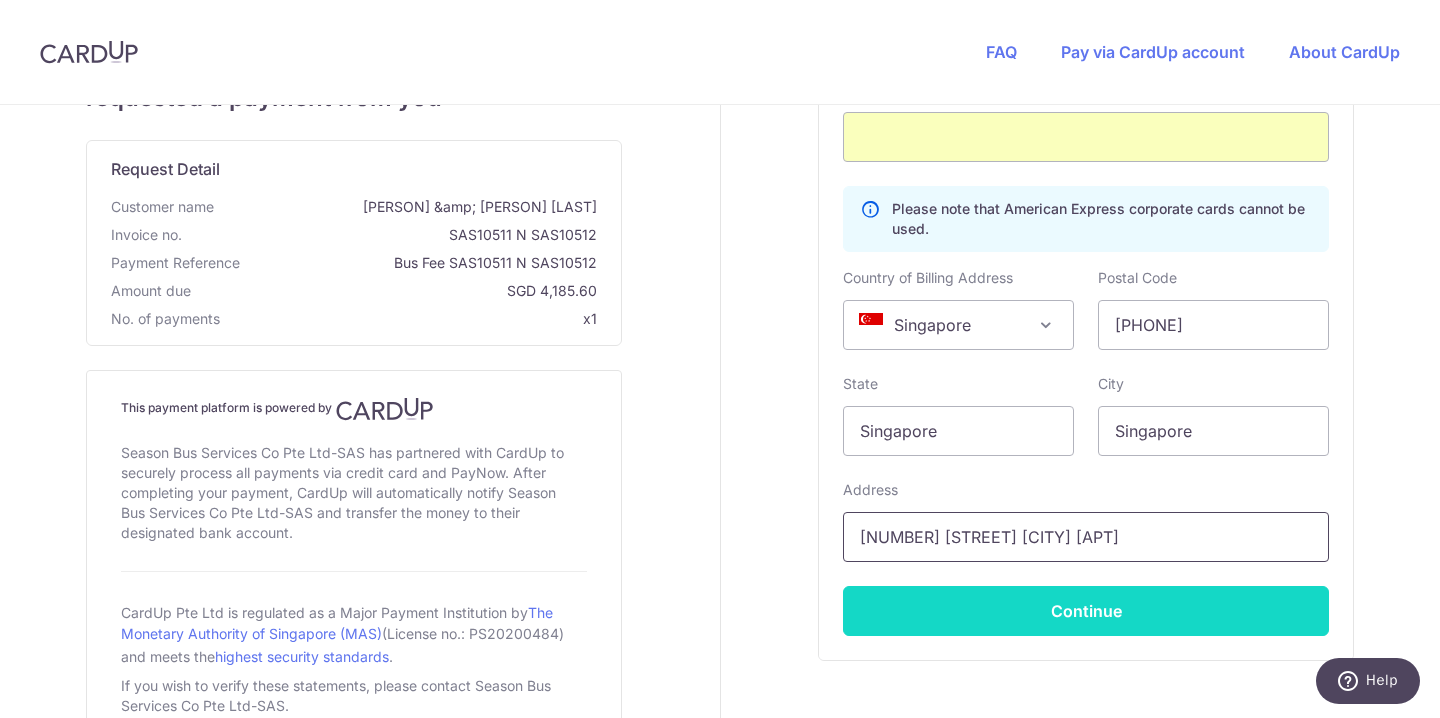 type on "[NUMBER] [STREET] [CITY] [APT]" 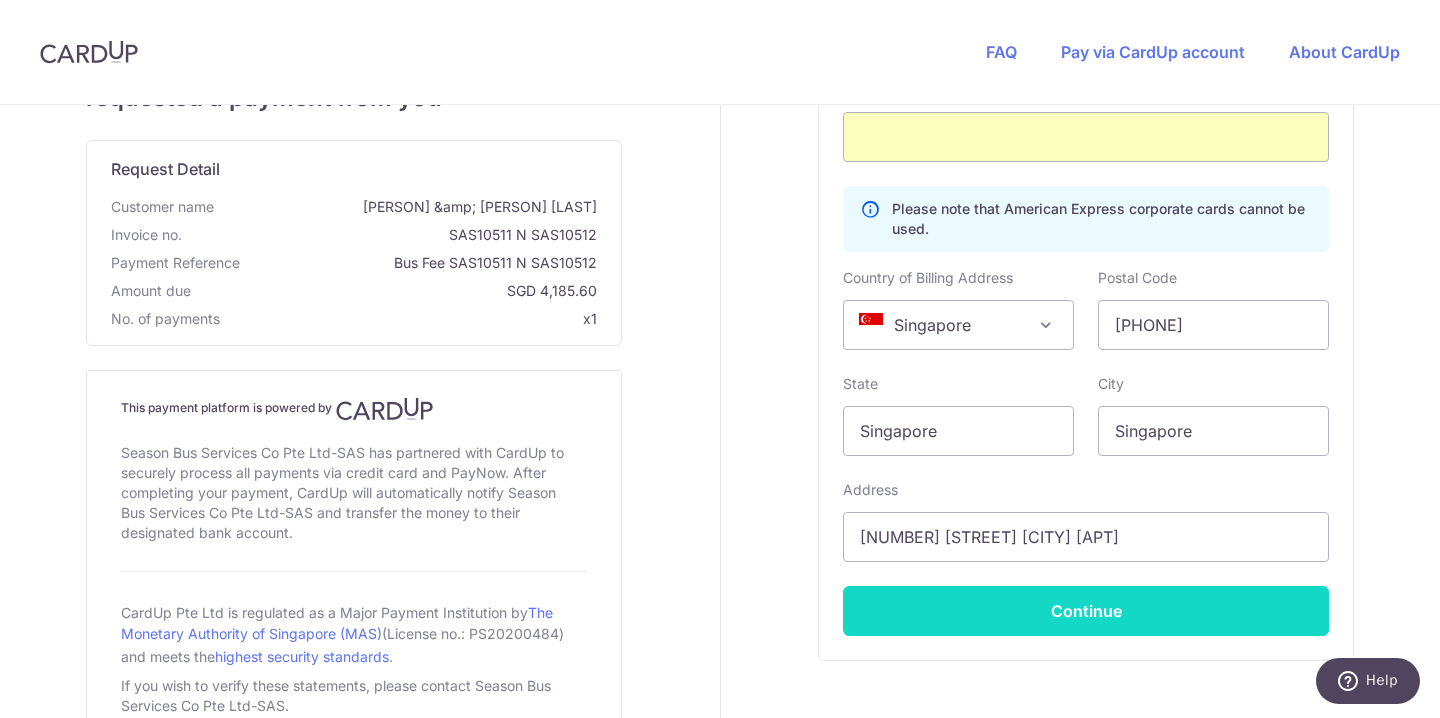 click on "Continue" at bounding box center (1086, 611) 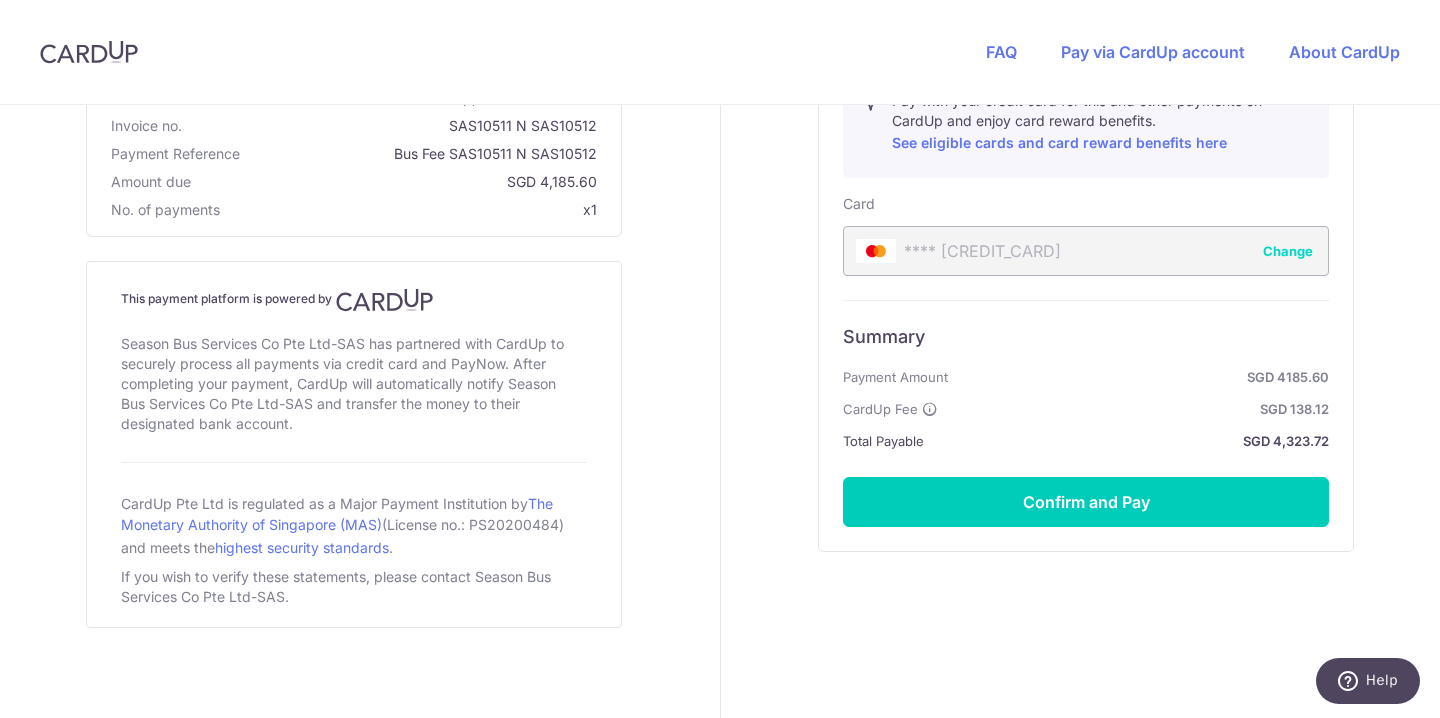 scroll, scrollTop: 760, scrollLeft: 0, axis: vertical 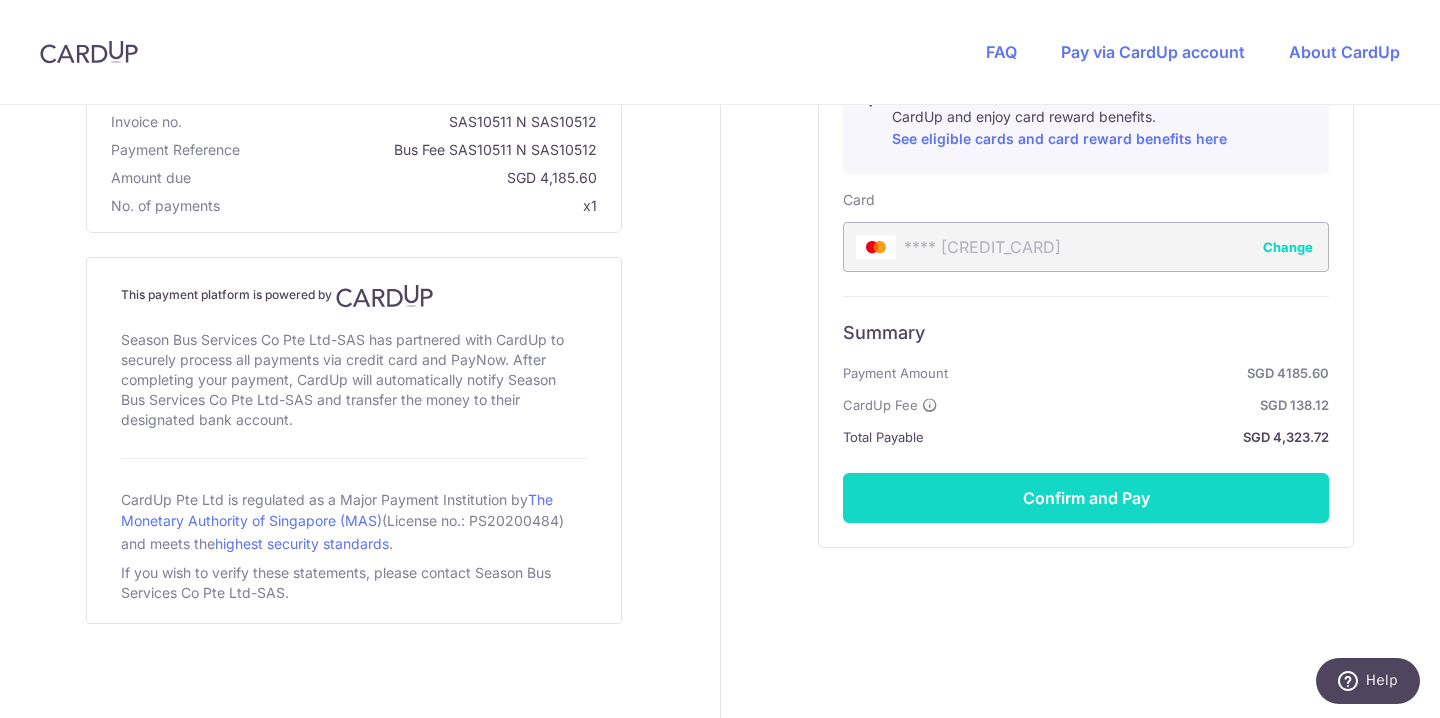 click on "Confirm and Pay" at bounding box center (1086, 498) 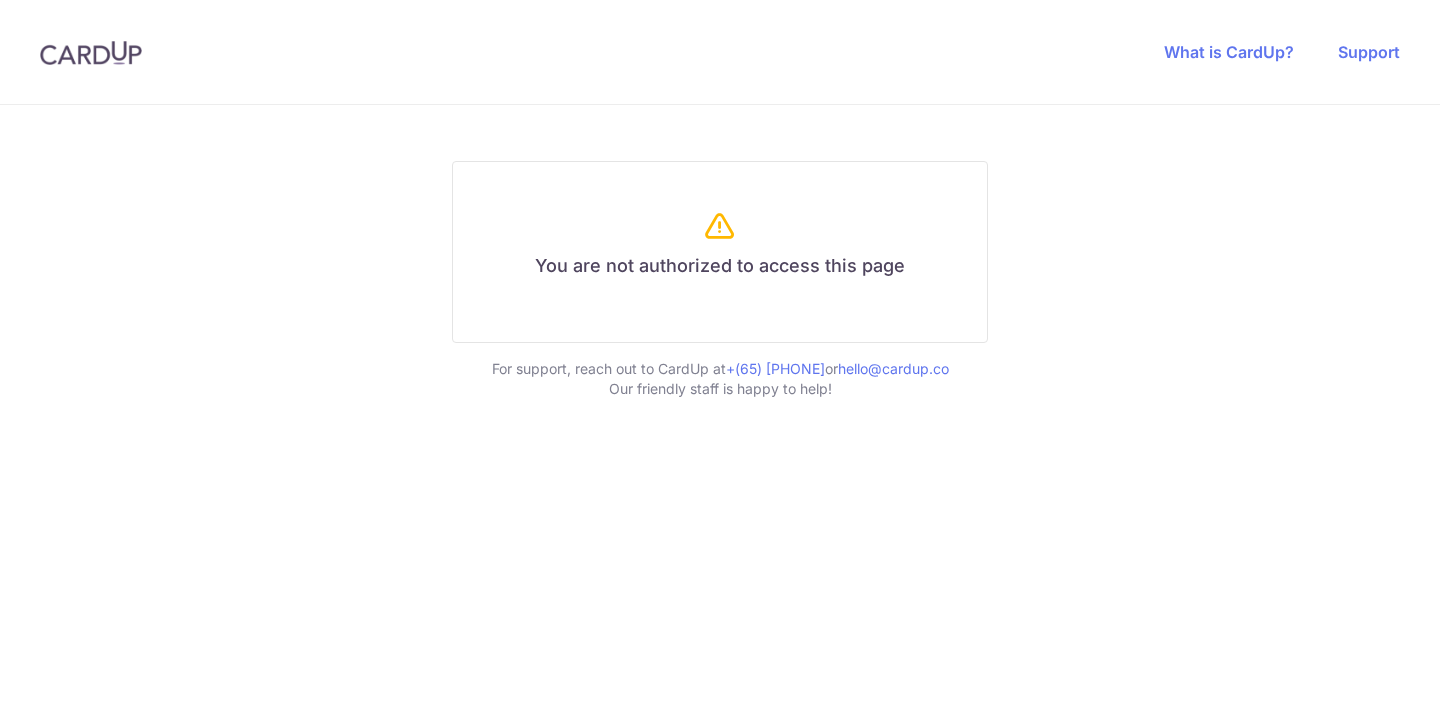 scroll, scrollTop: 0, scrollLeft: 0, axis: both 